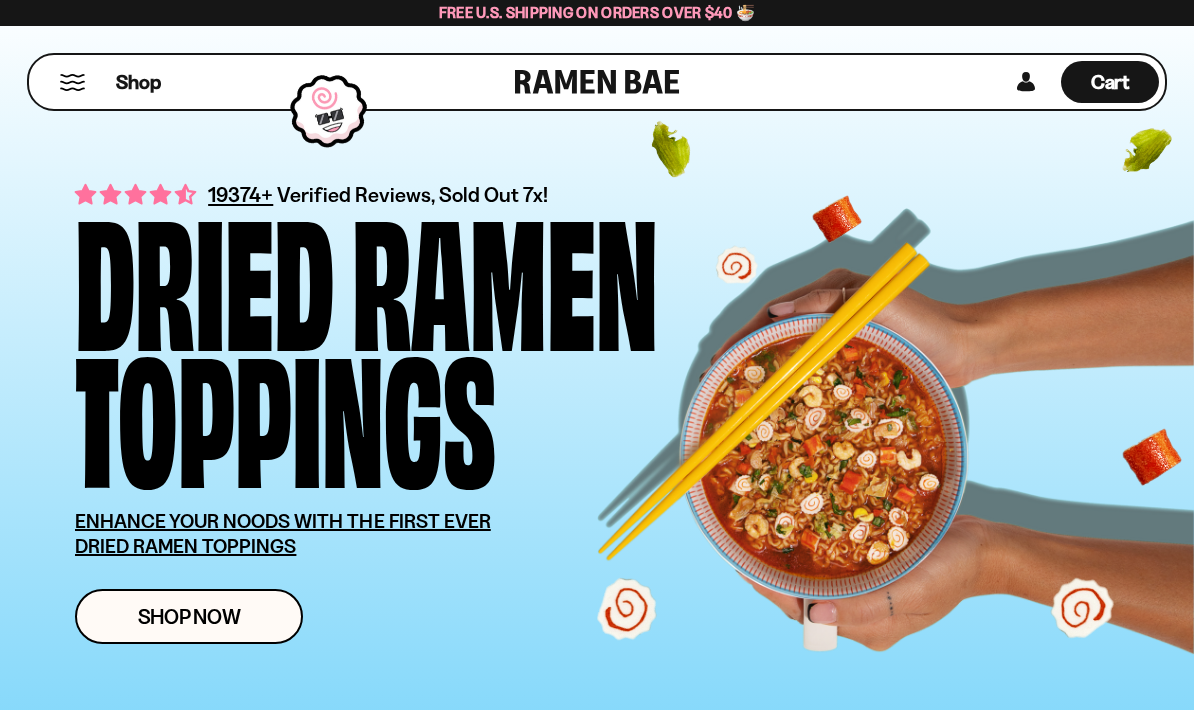 scroll, scrollTop: 0, scrollLeft: 0, axis: both 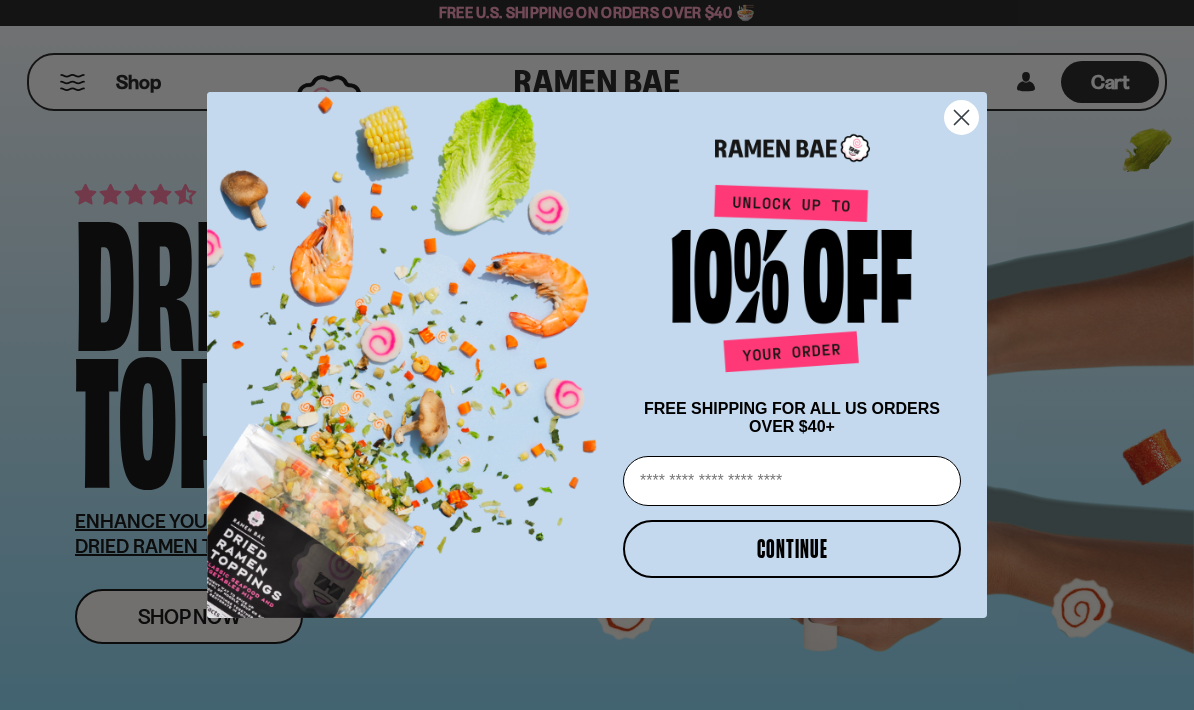 click 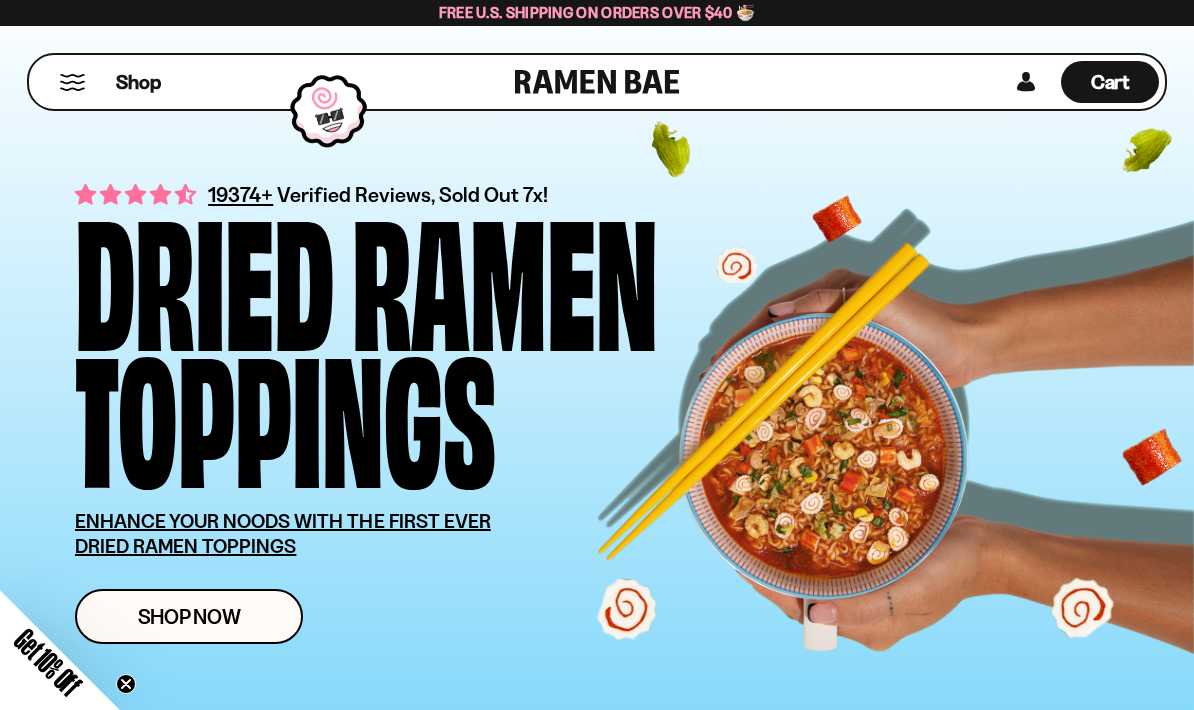 click on "Shop Now" at bounding box center [189, 616] 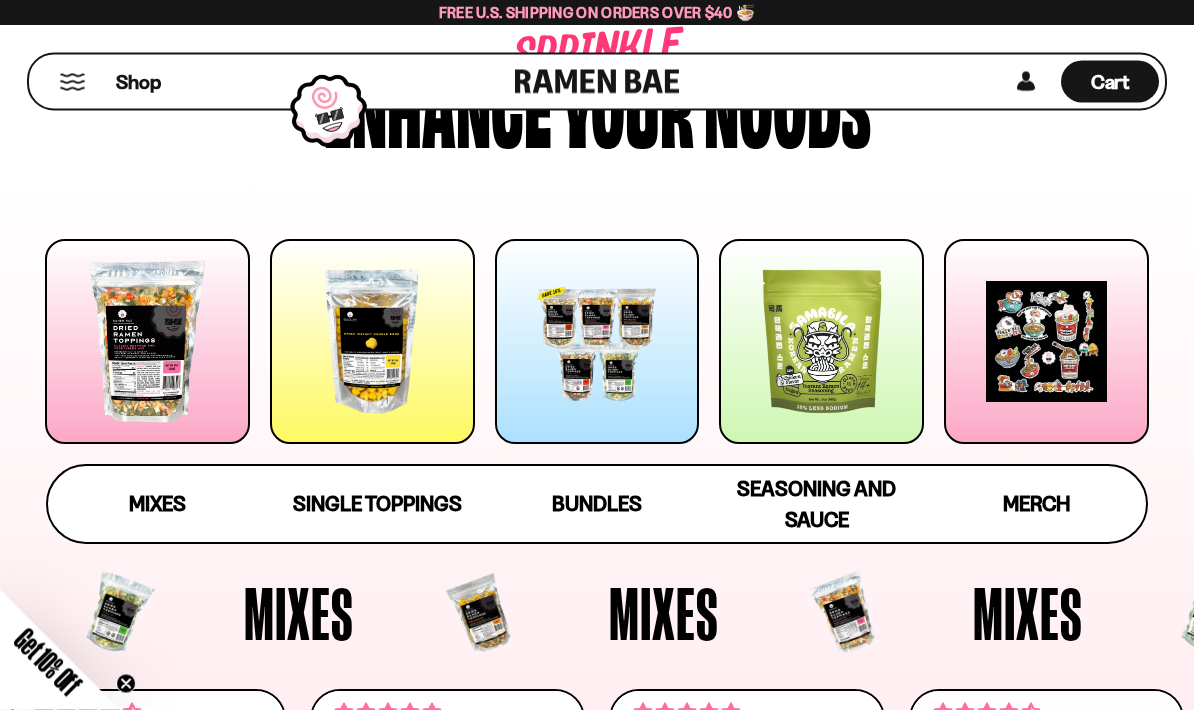scroll, scrollTop: 135, scrollLeft: 0, axis: vertical 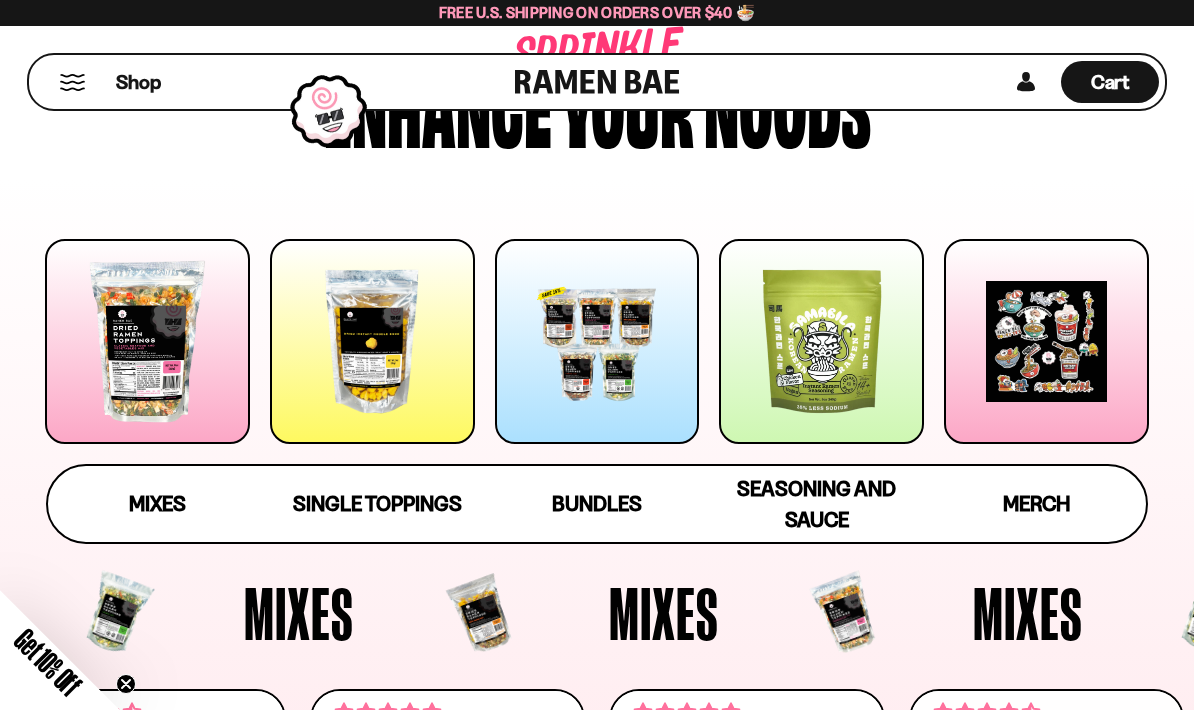 click at bounding box center (372, 341) 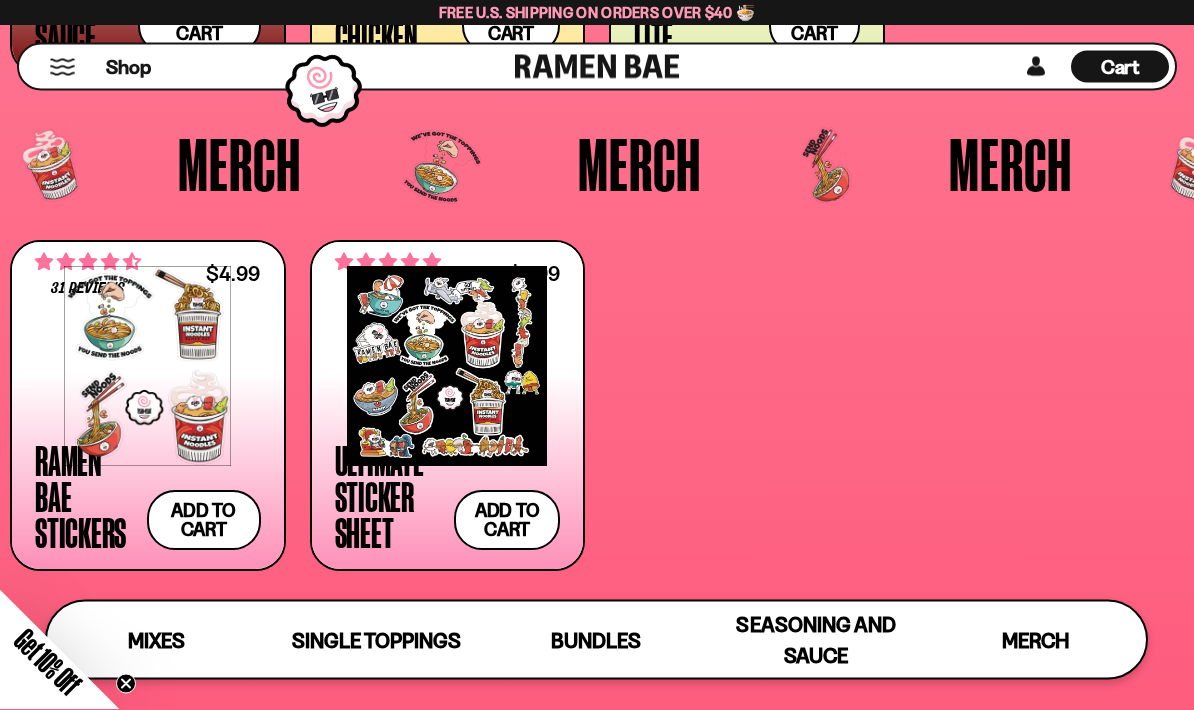 scroll, scrollTop: 4680, scrollLeft: 0, axis: vertical 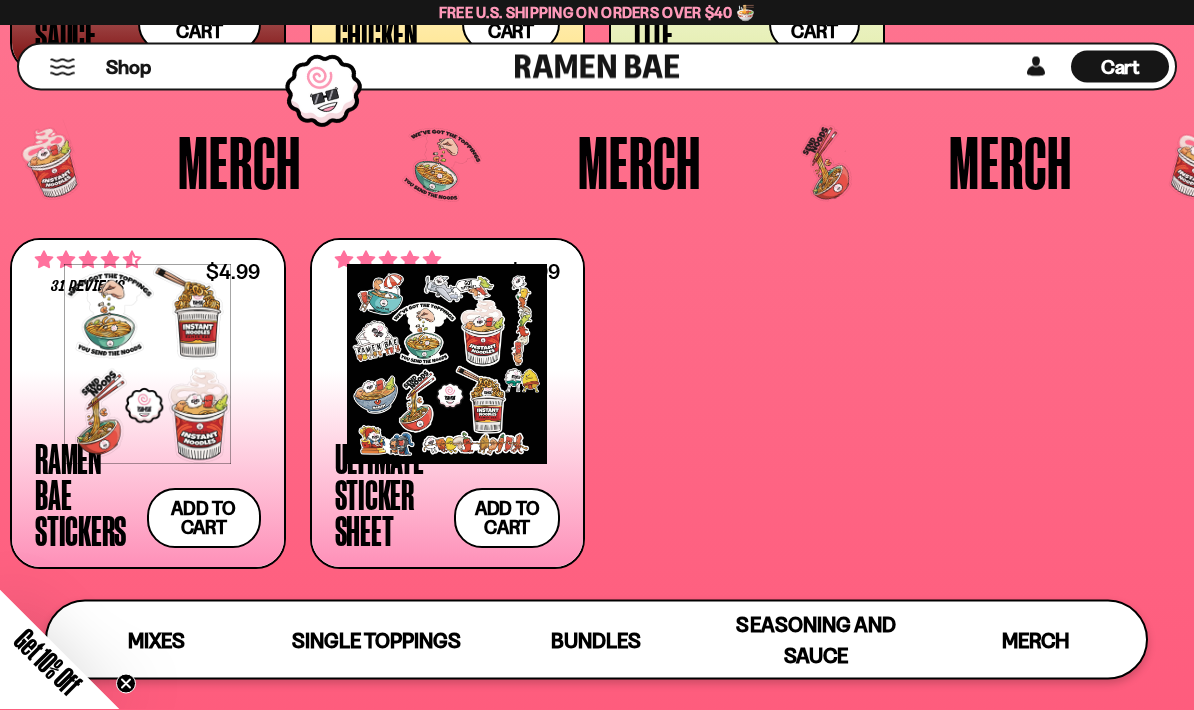 click on "31 reviews
$4.99
Ramen Bae Stickers
Add to cart
Add
—
Regular price
$4.99
Regular price
Sale price
$4.99
Unit price
/
per" at bounding box center (597, 405) 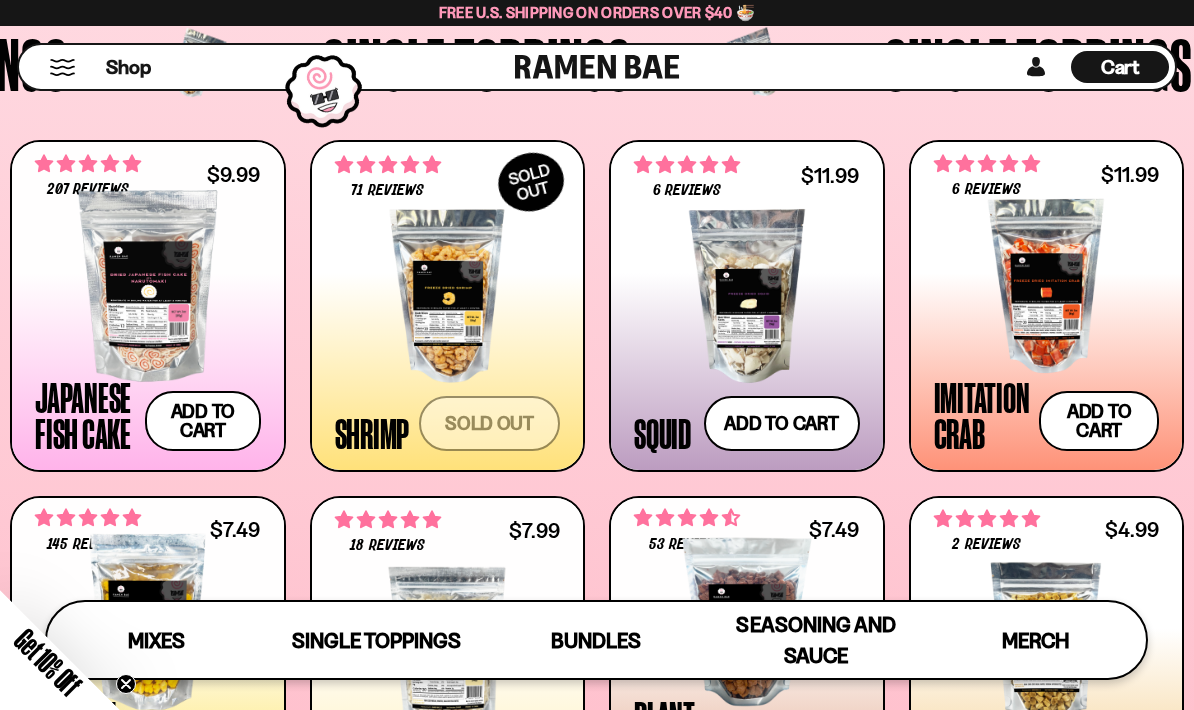 scroll, scrollTop: 1510, scrollLeft: 0, axis: vertical 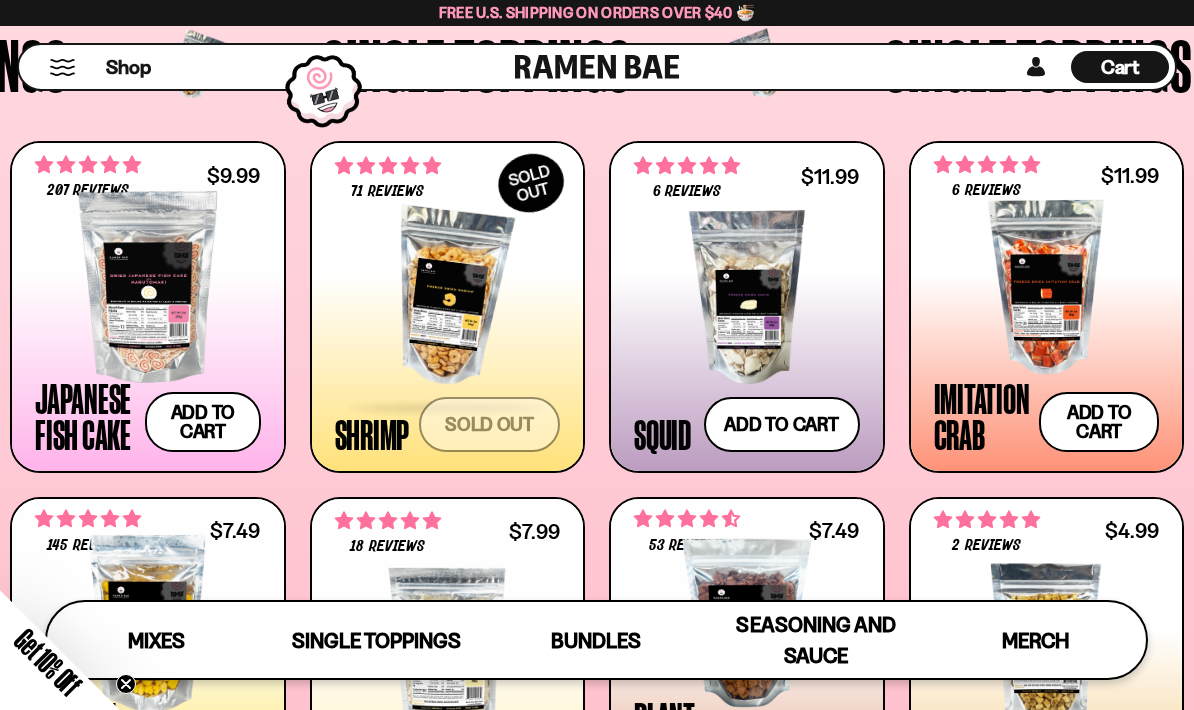 click at bounding box center [388, 166] 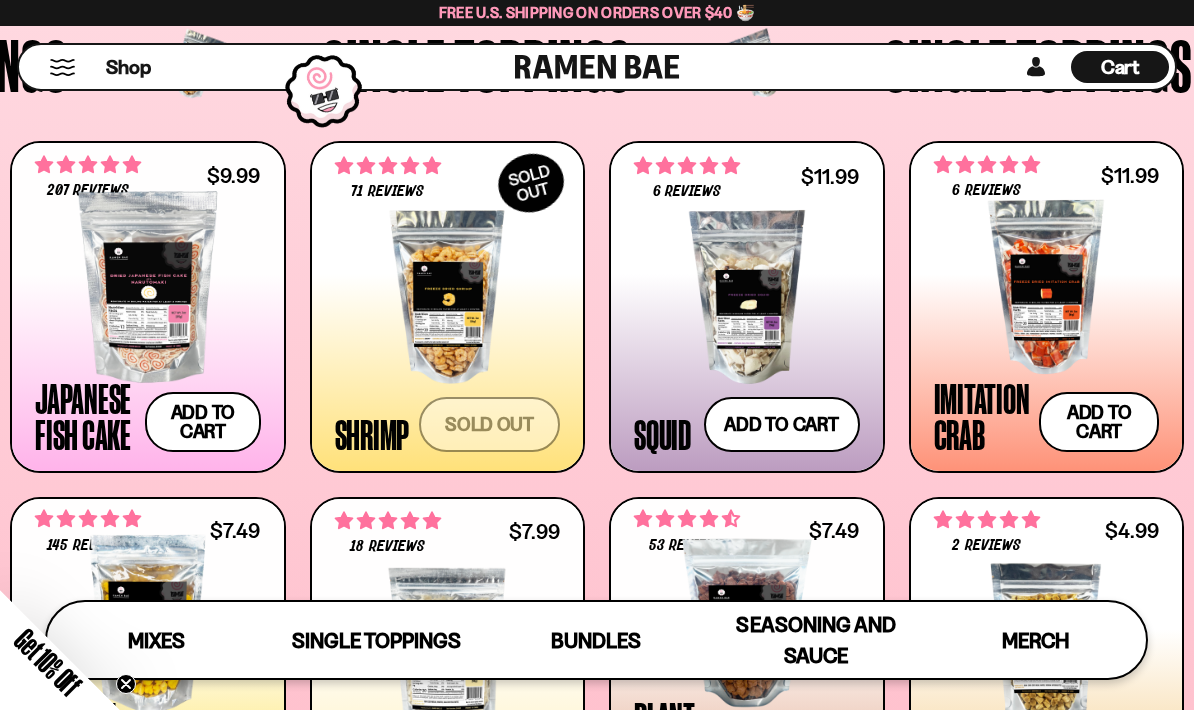 click at bounding box center (448, 297) 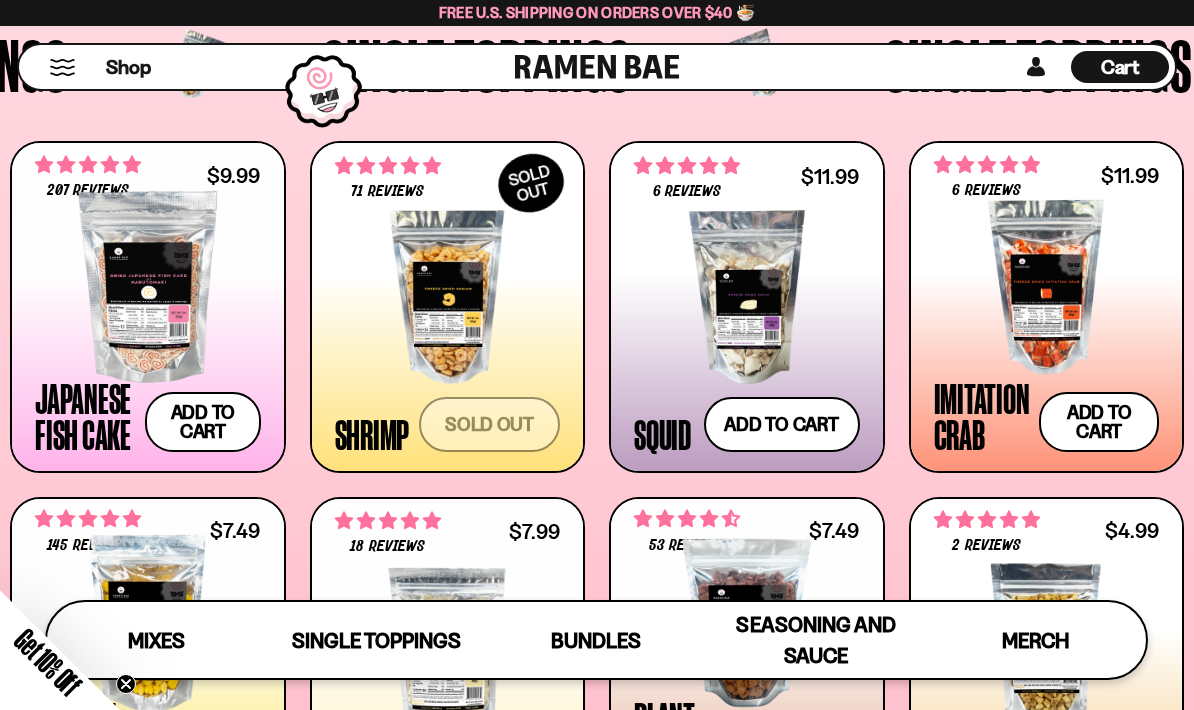 click at bounding box center (448, 297) 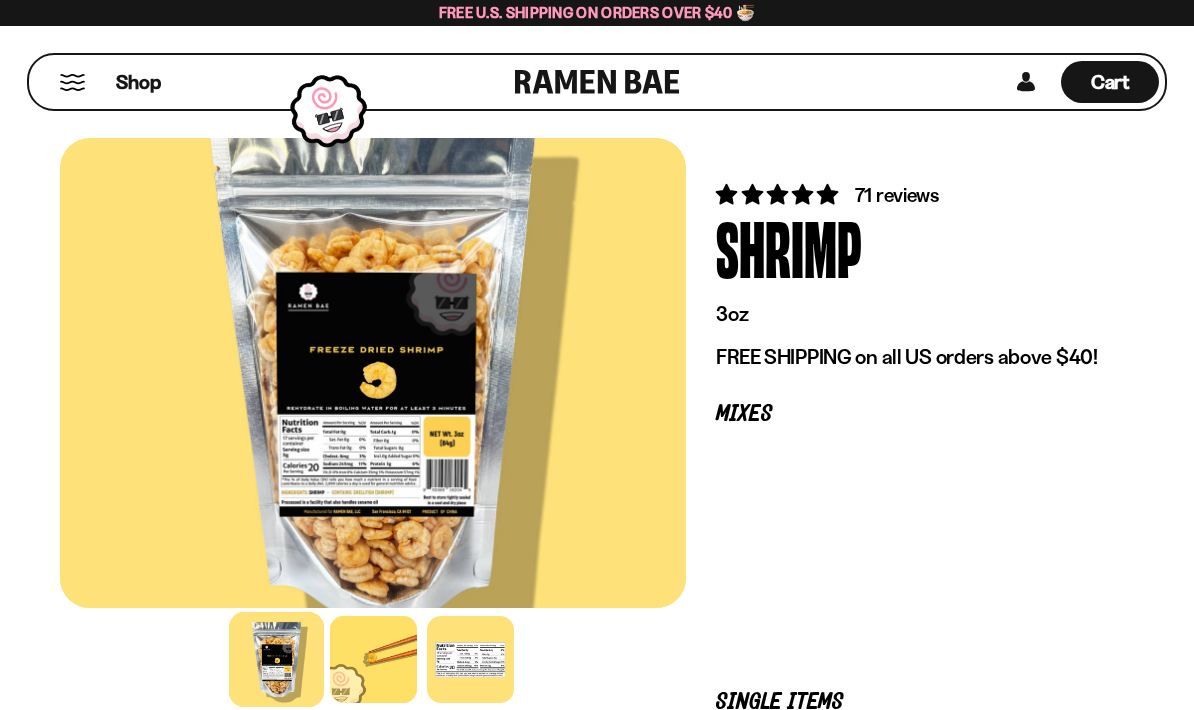 scroll, scrollTop: 0, scrollLeft: 0, axis: both 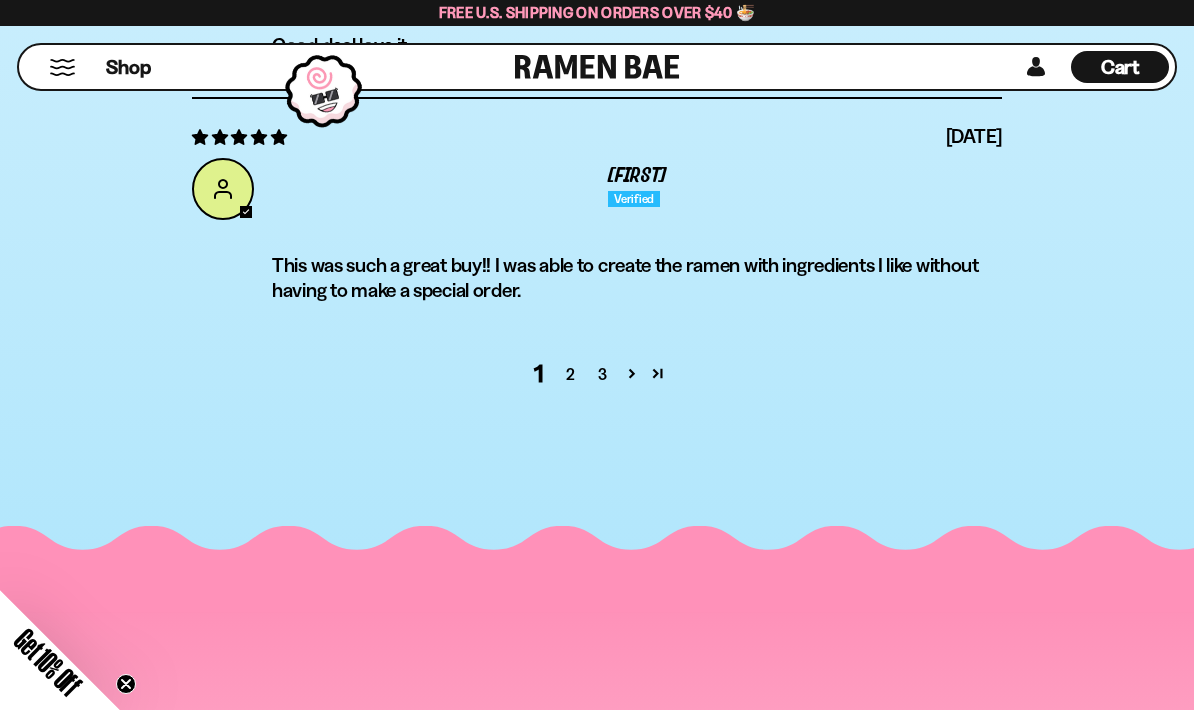 click on "2" at bounding box center (571, 374) 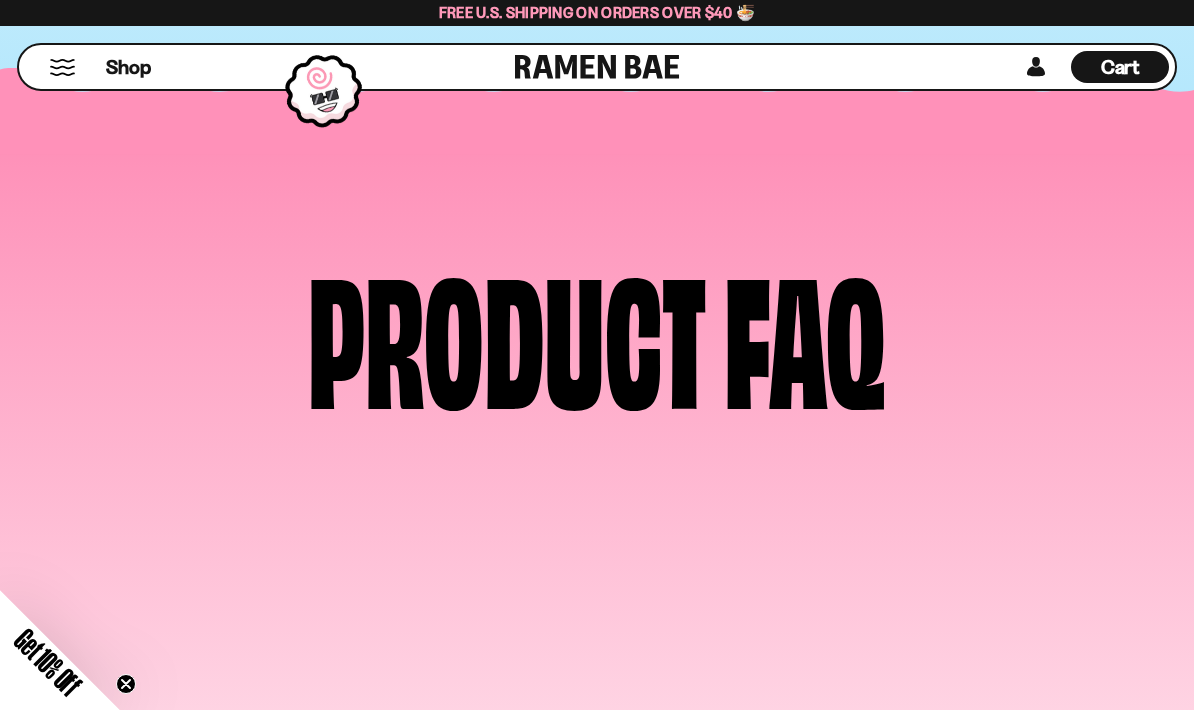 scroll, scrollTop: 6979, scrollLeft: 0, axis: vertical 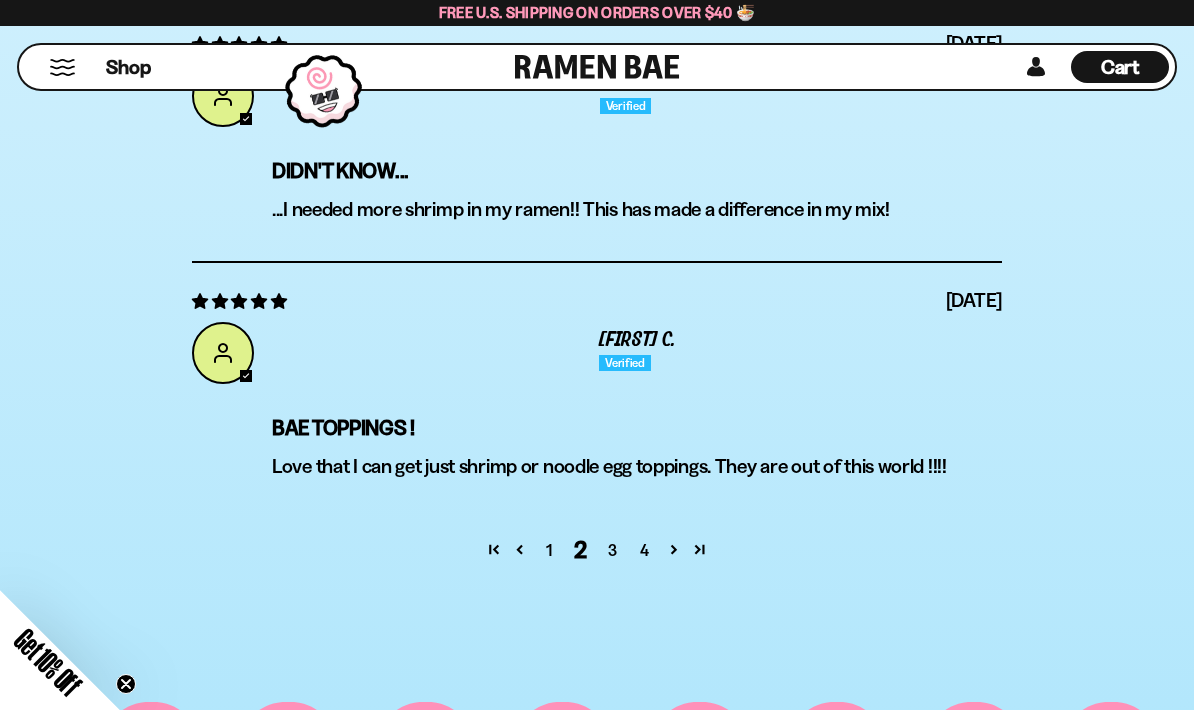 click on "3" at bounding box center (613, 550) 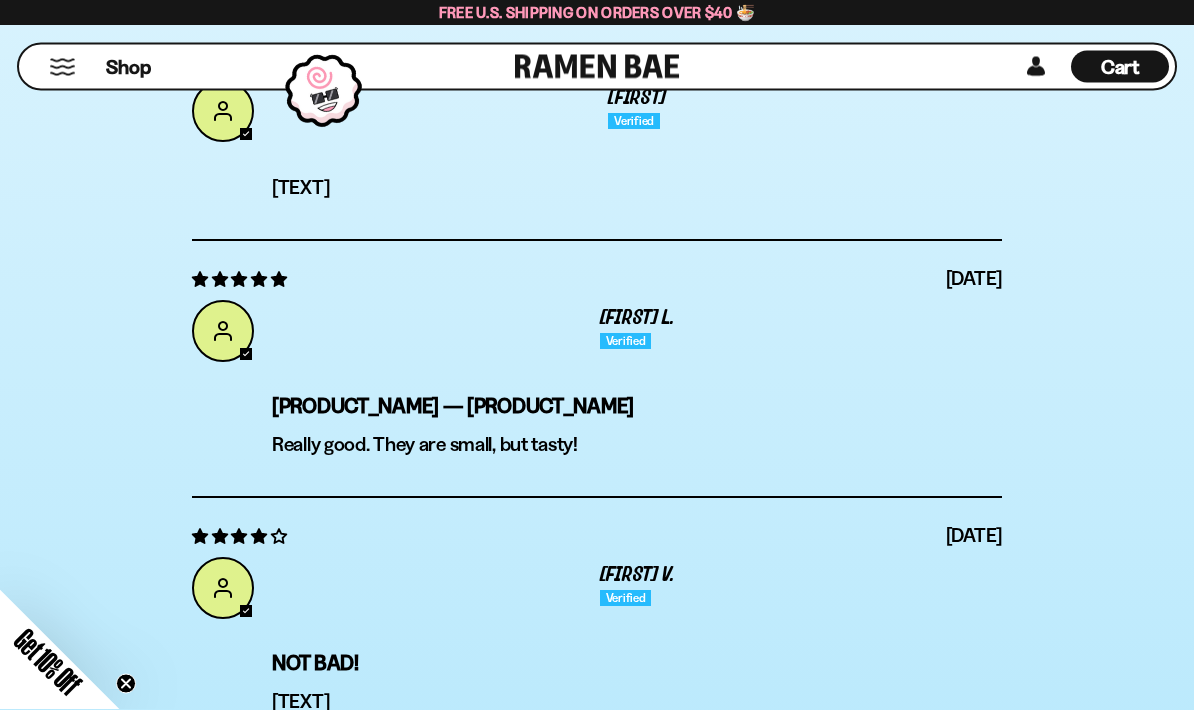 scroll, scrollTop: 7355, scrollLeft: 0, axis: vertical 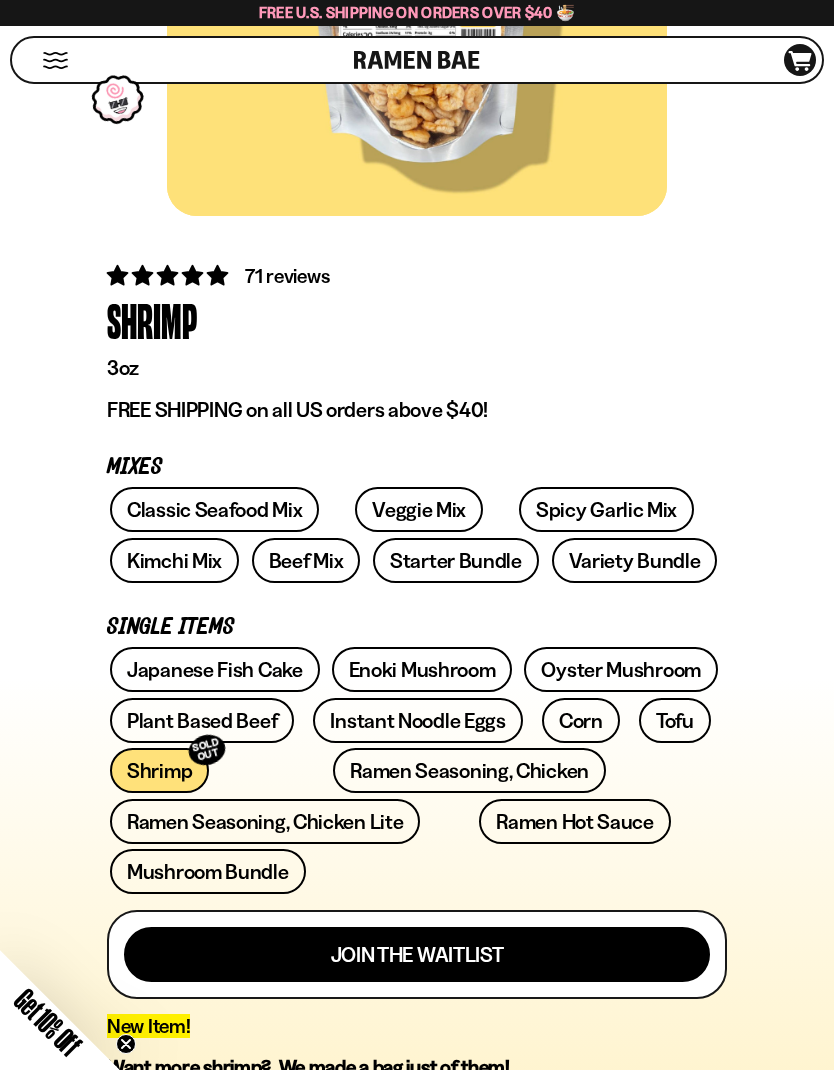 click on "71 reviews
Shrimp
3oz FREE SHIPPING on all [COUNTRY] orders above $40!
Mixes
Classic Seafood Mix
Veggie Mix
Spicy Garlic Mix
Single Items" at bounding box center (417, 968) 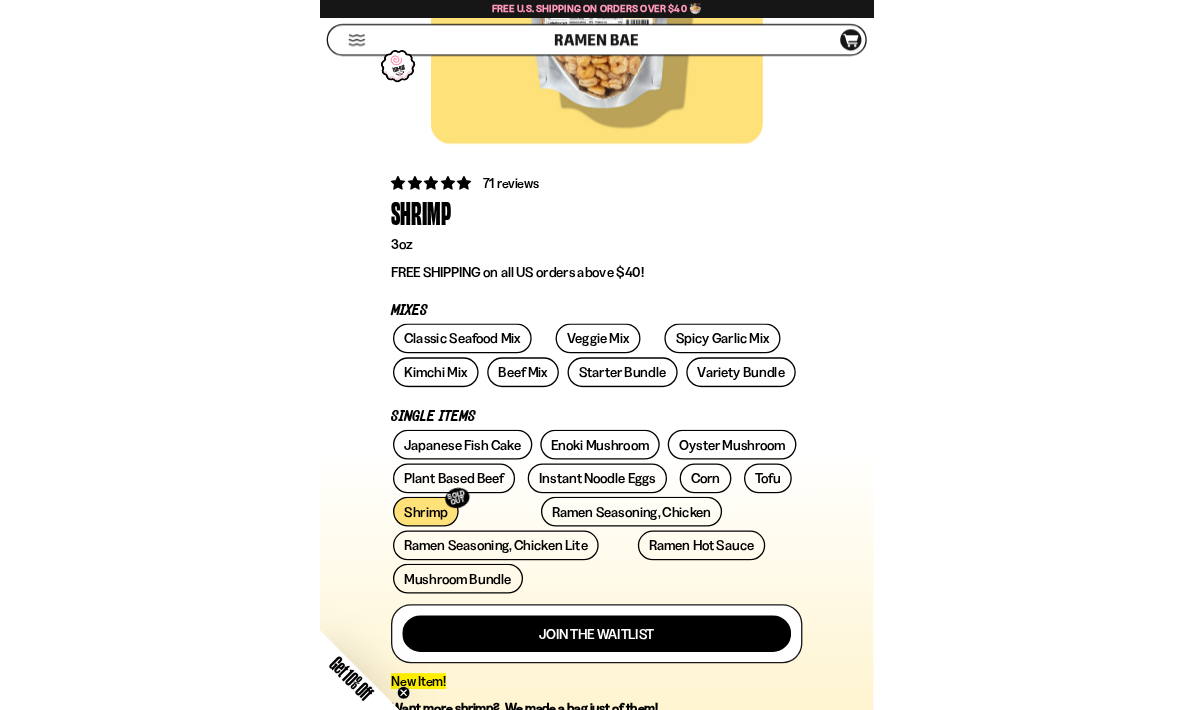 scroll, scrollTop: 296, scrollLeft: 0, axis: vertical 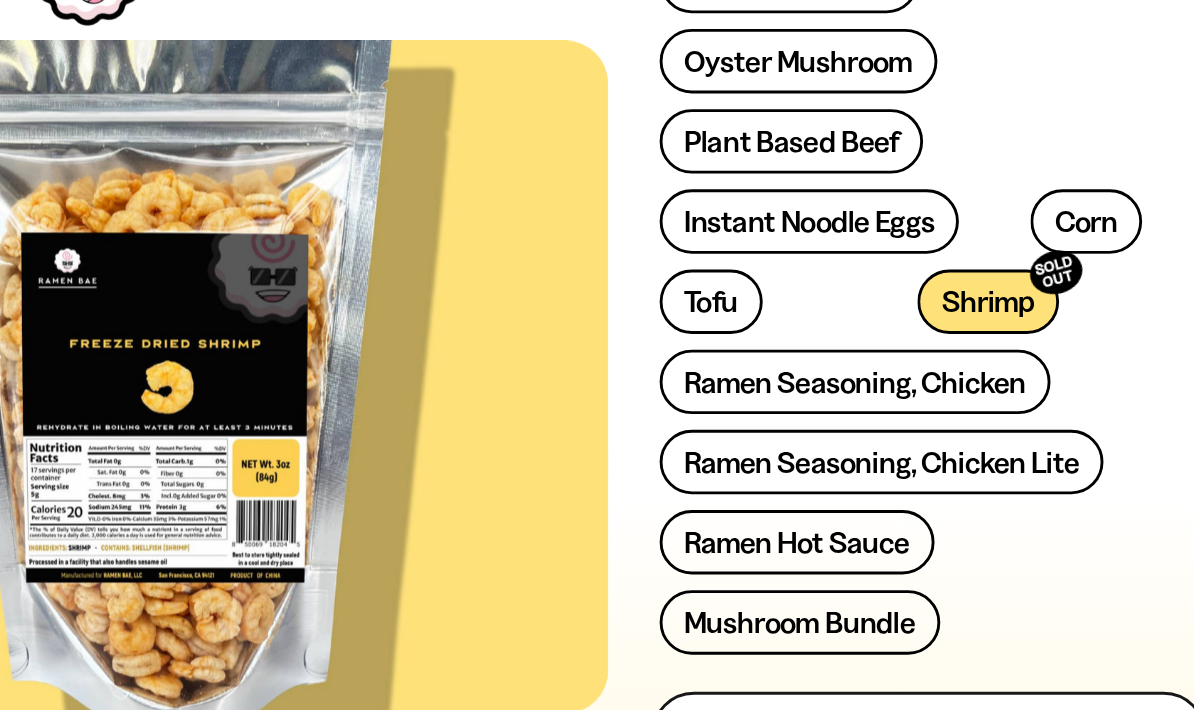 click on "Corn" at bounding box center [1020, 264] 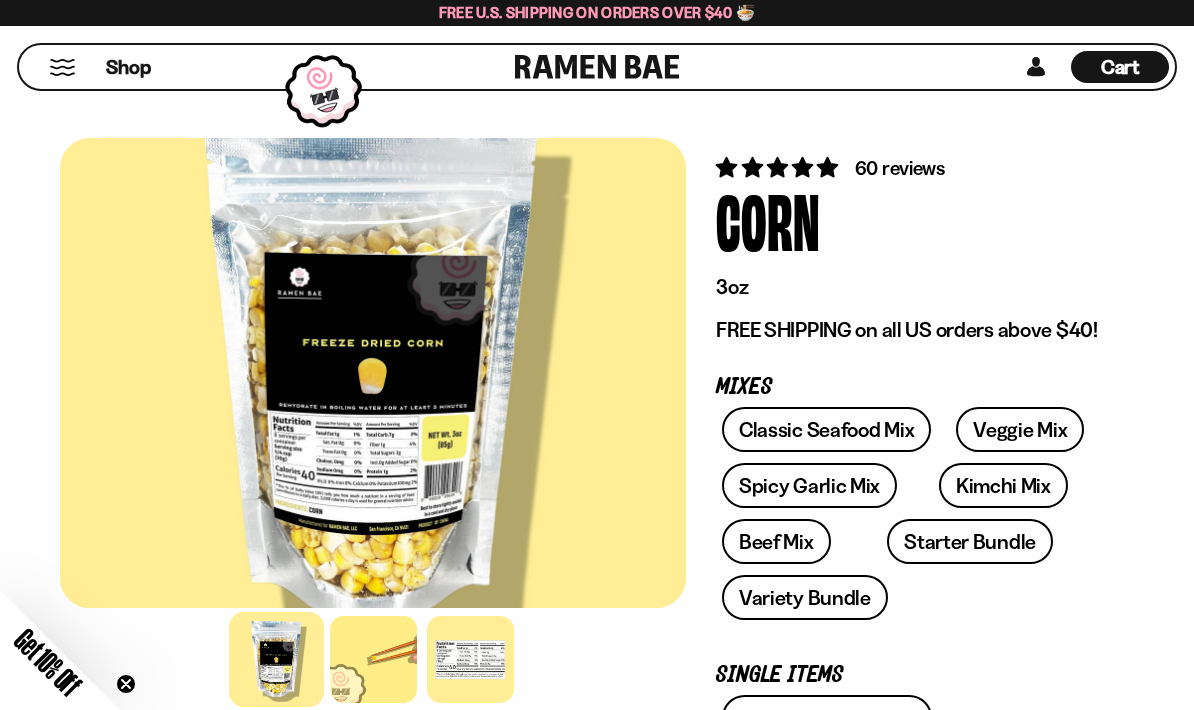 scroll, scrollTop: 0, scrollLeft: 0, axis: both 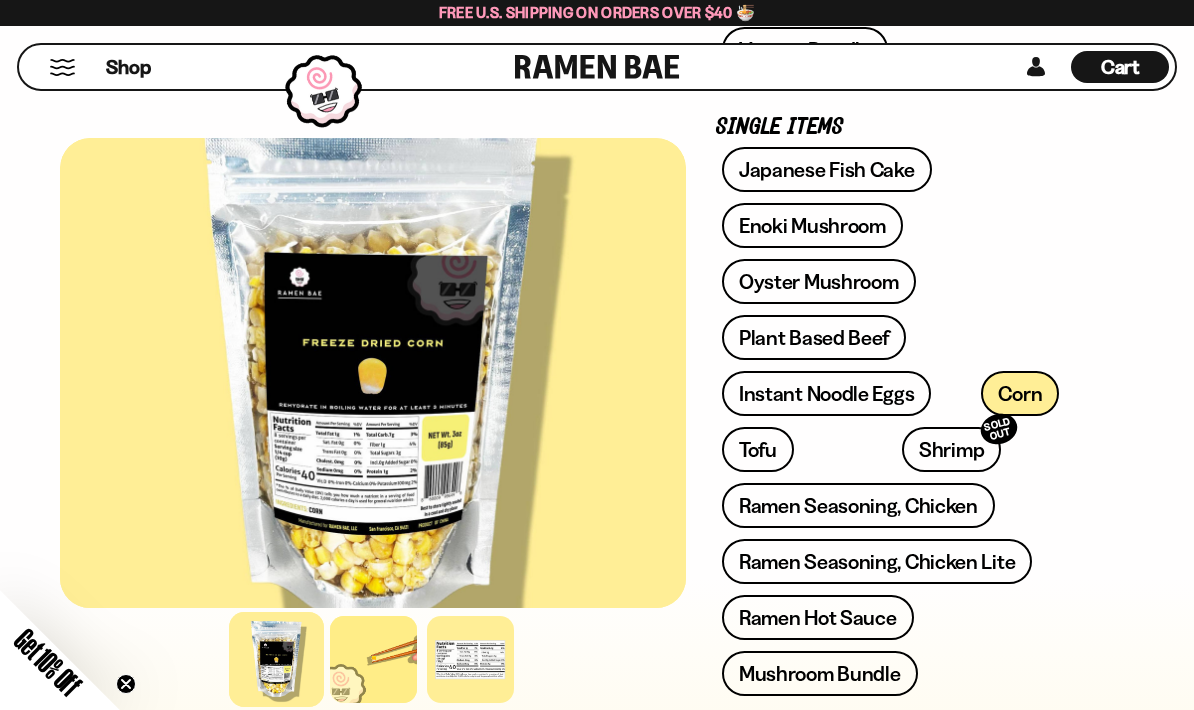 click on "Shrimp
SOLD OUT" at bounding box center [951, 449] 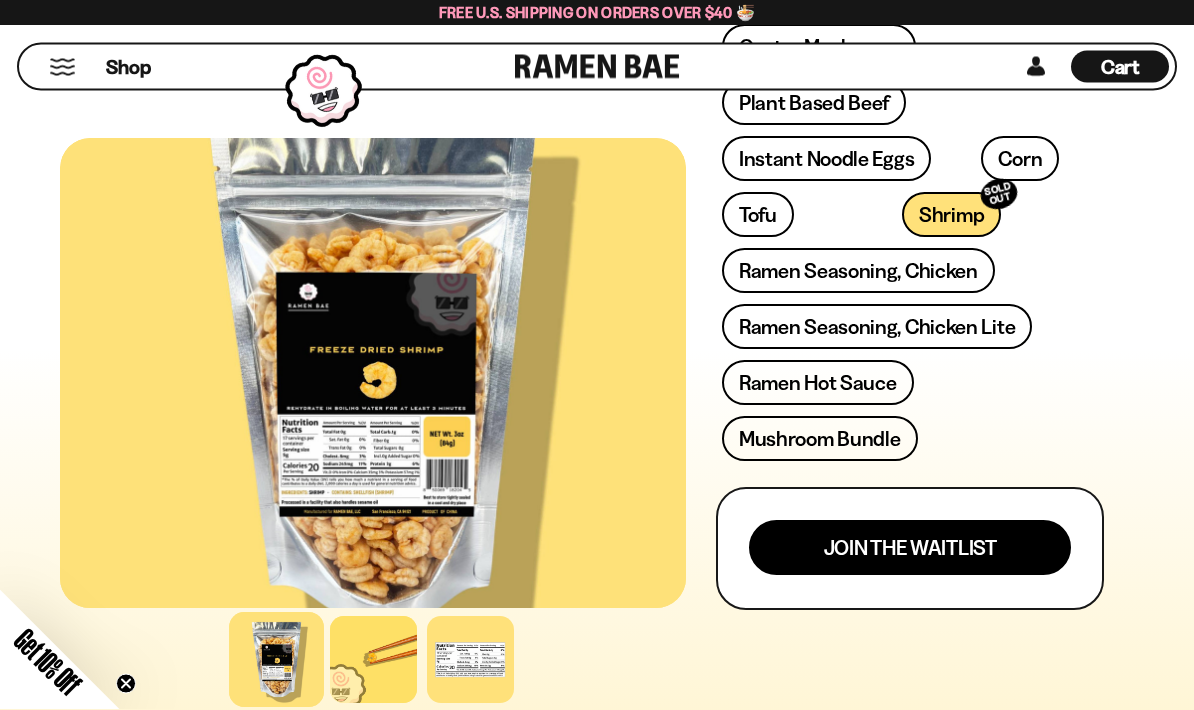 scroll, scrollTop: 810, scrollLeft: 0, axis: vertical 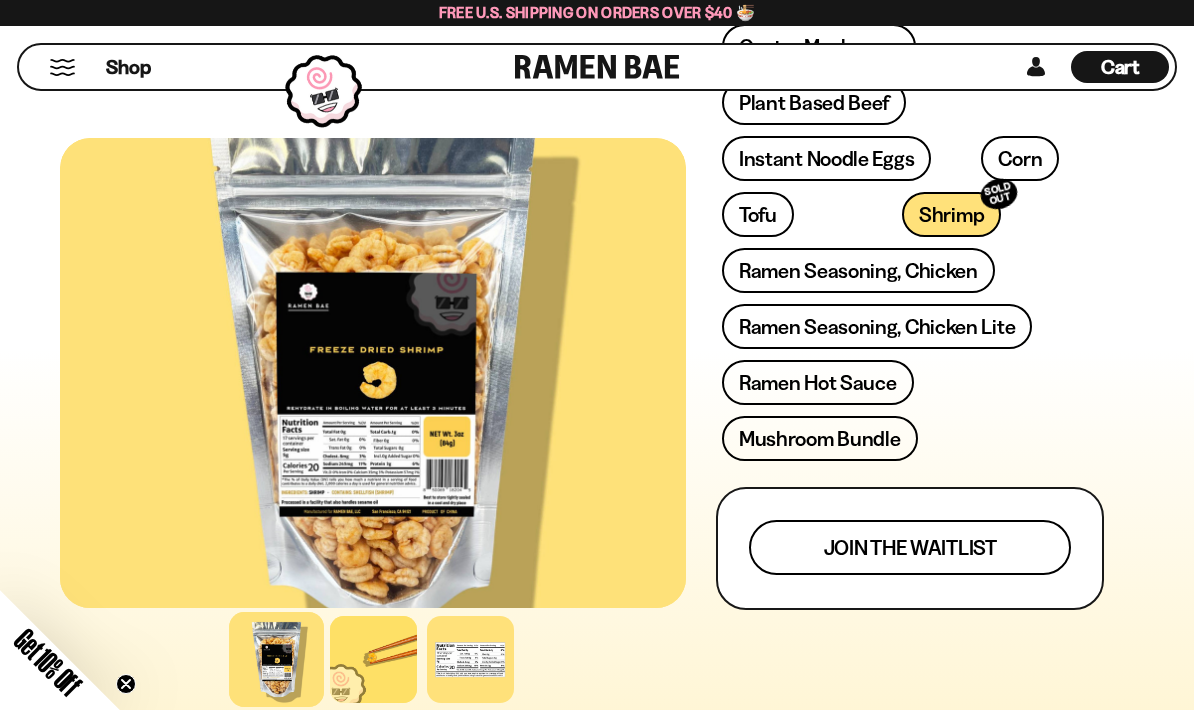 click on "Join the waitlist" at bounding box center (910, 547) 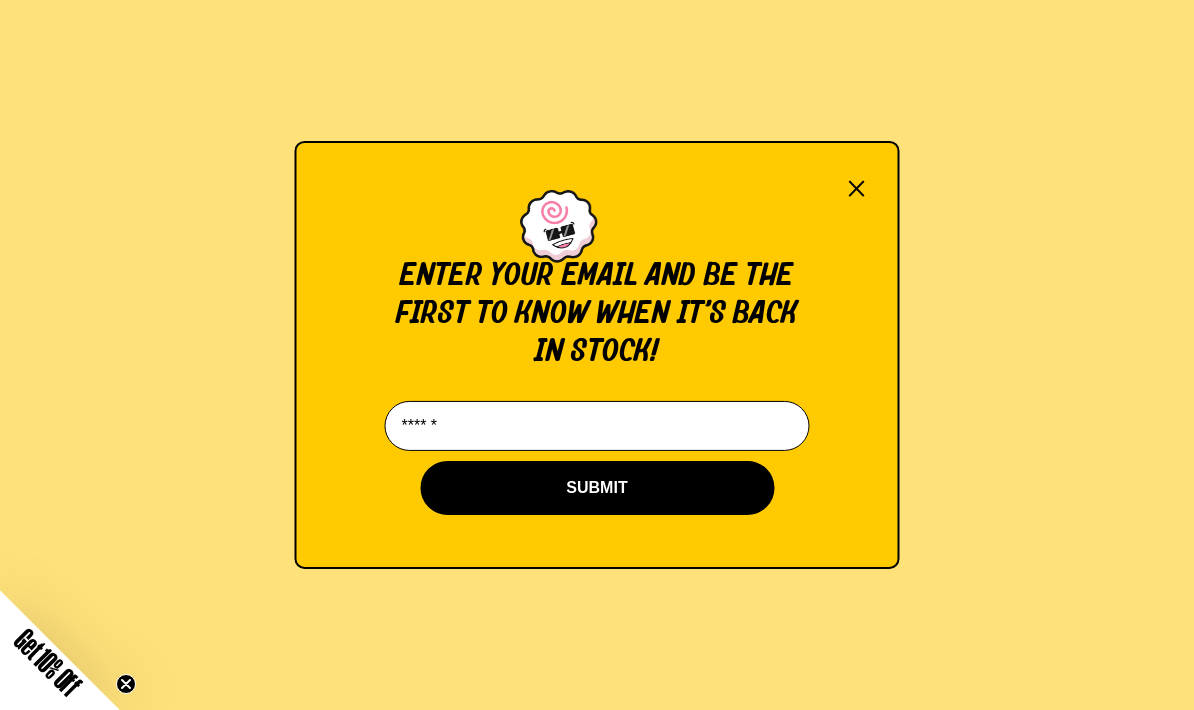scroll, scrollTop: 0, scrollLeft: 0, axis: both 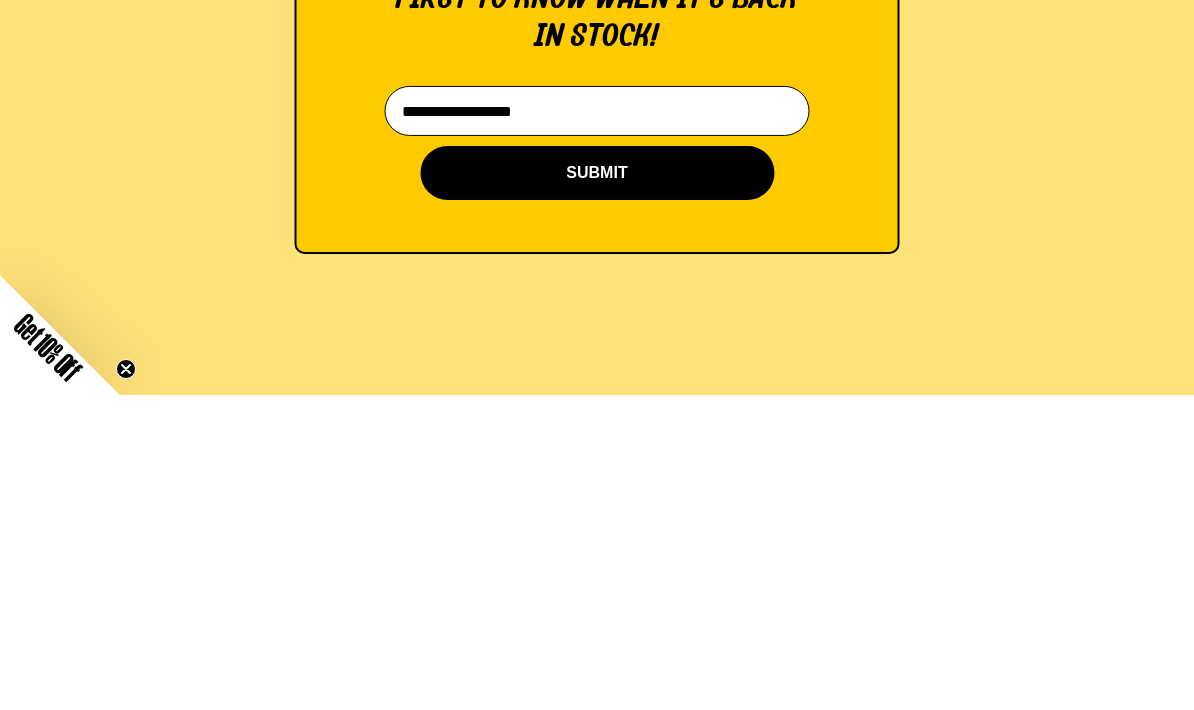 type on "**********" 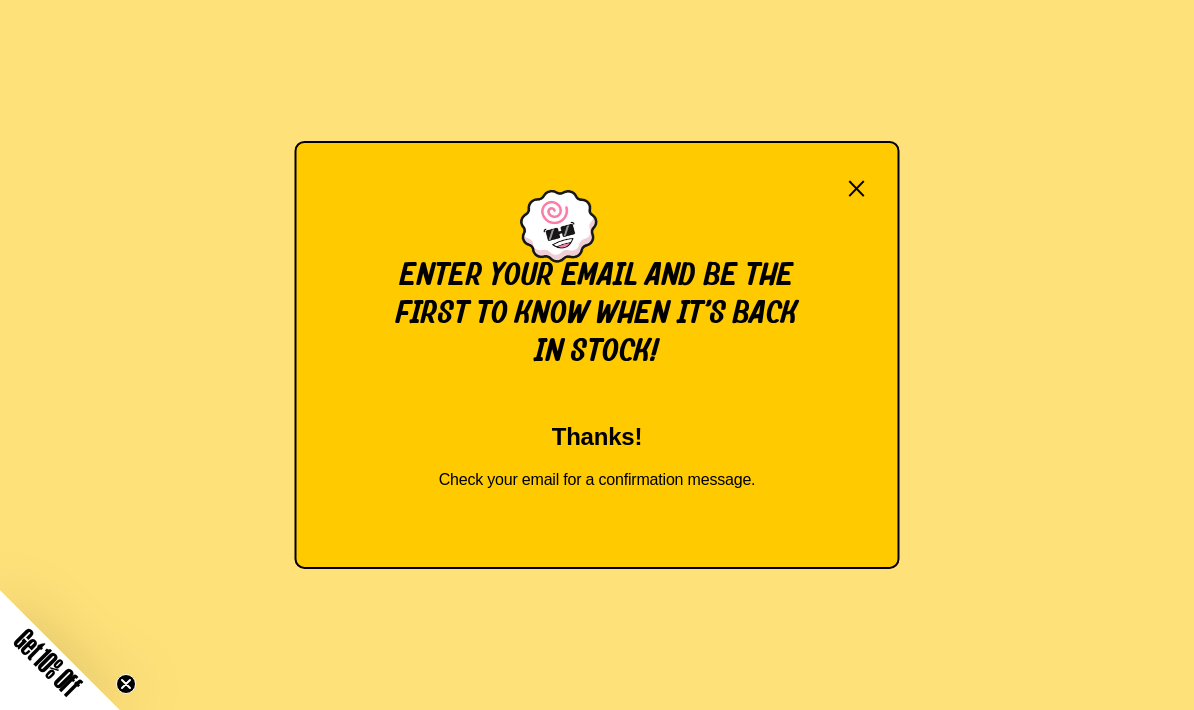 click on "×" at bounding box center (857, 189) 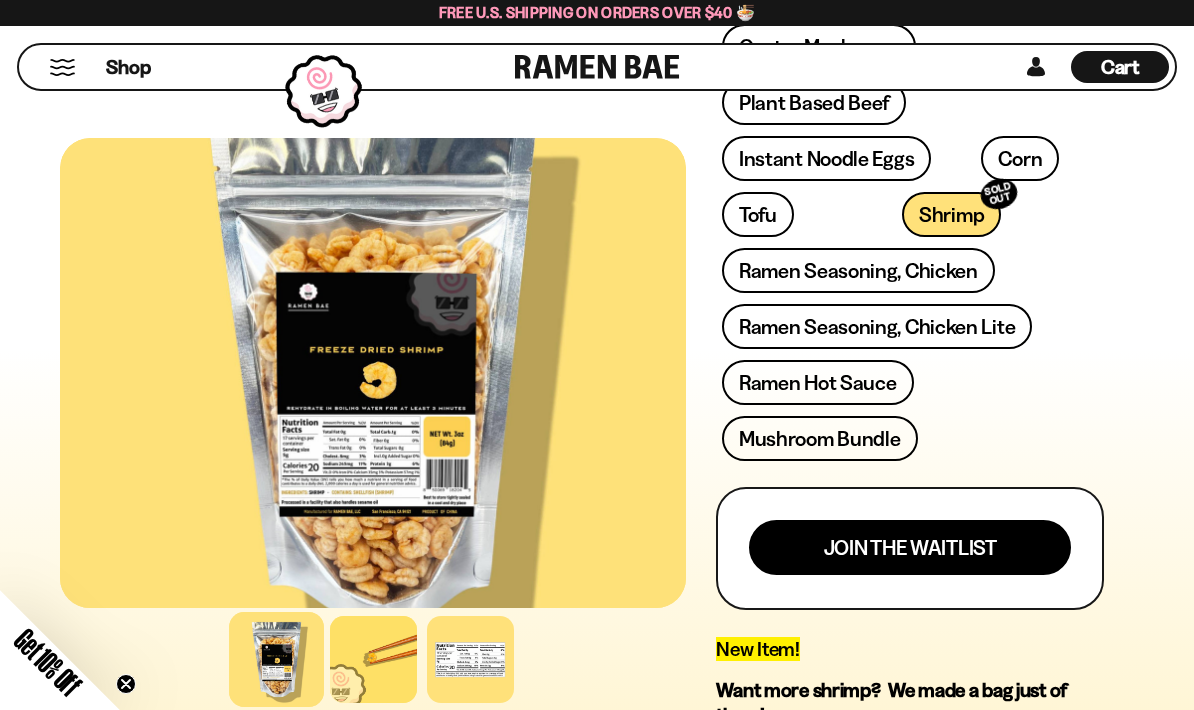 click on "Ramen Seasoning, Chicken" at bounding box center [858, 270] 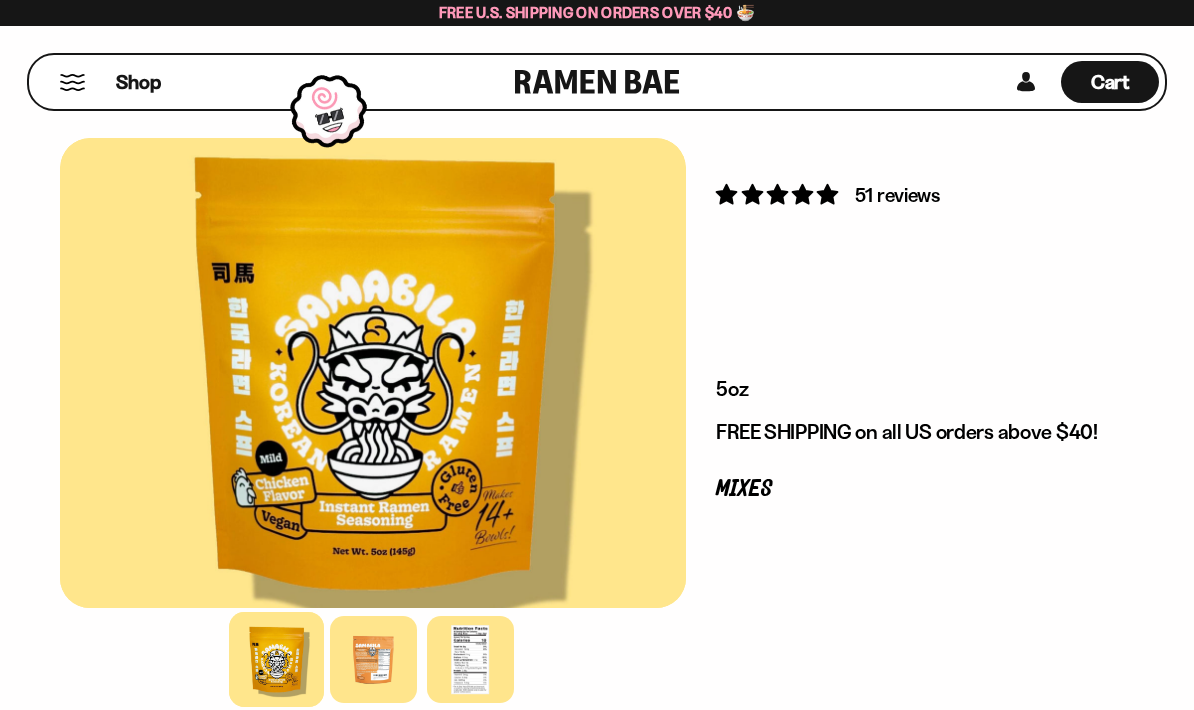 scroll, scrollTop: 0, scrollLeft: 0, axis: both 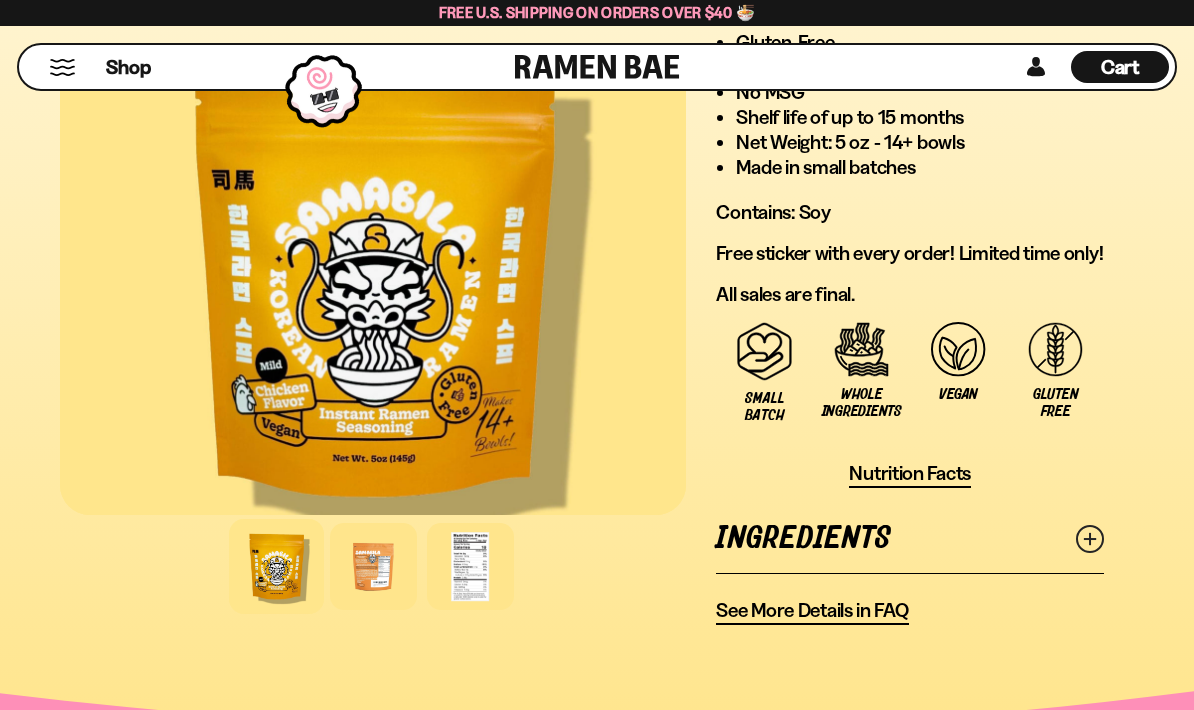 click 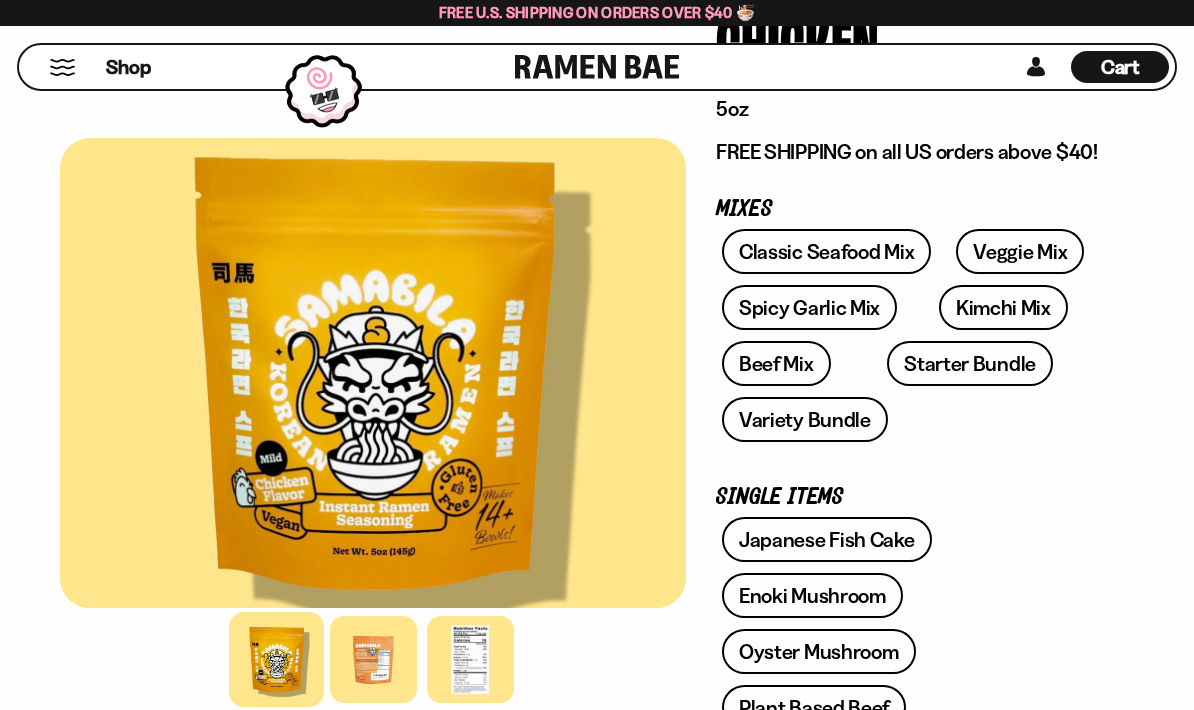 scroll, scrollTop: 264, scrollLeft: 0, axis: vertical 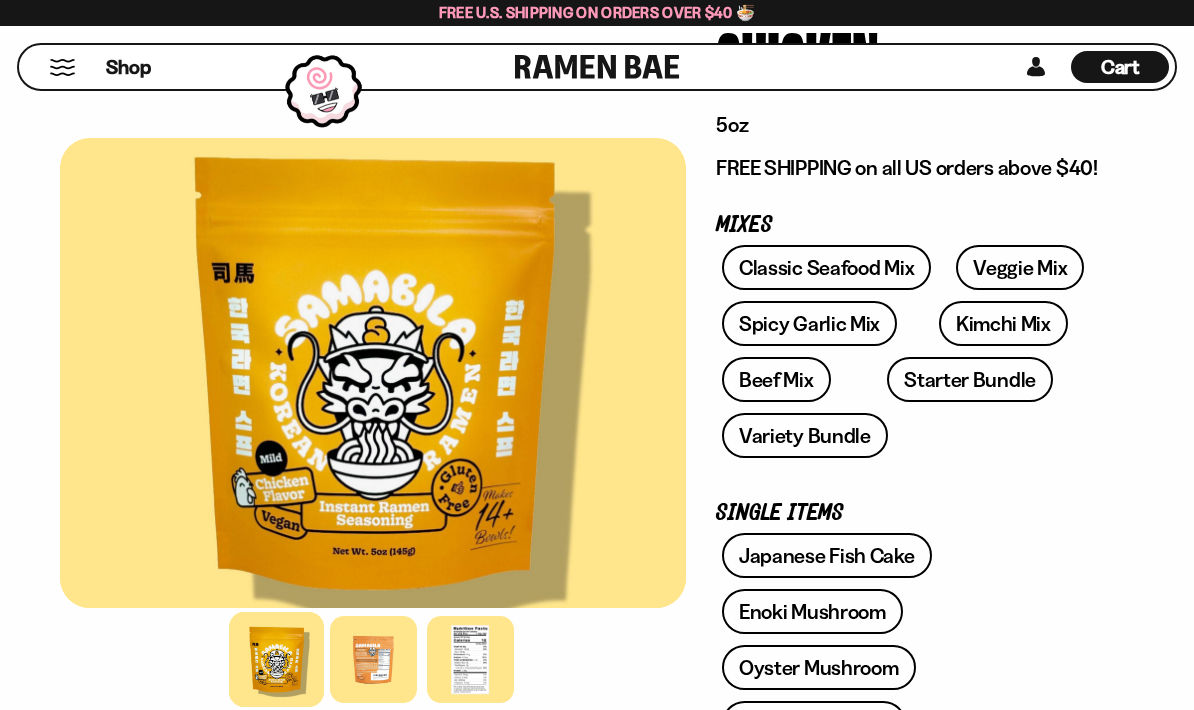 click on "Starter Bundle" at bounding box center (970, 379) 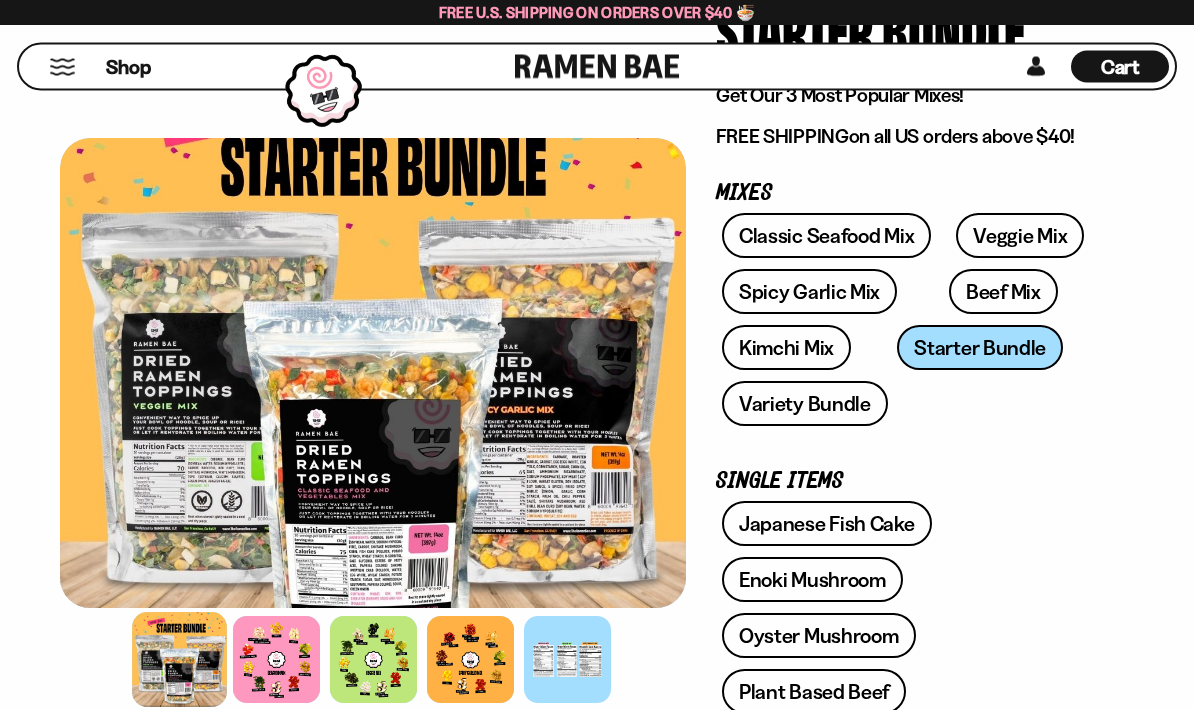 scroll, scrollTop: 218, scrollLeft: 0, axis: vertical 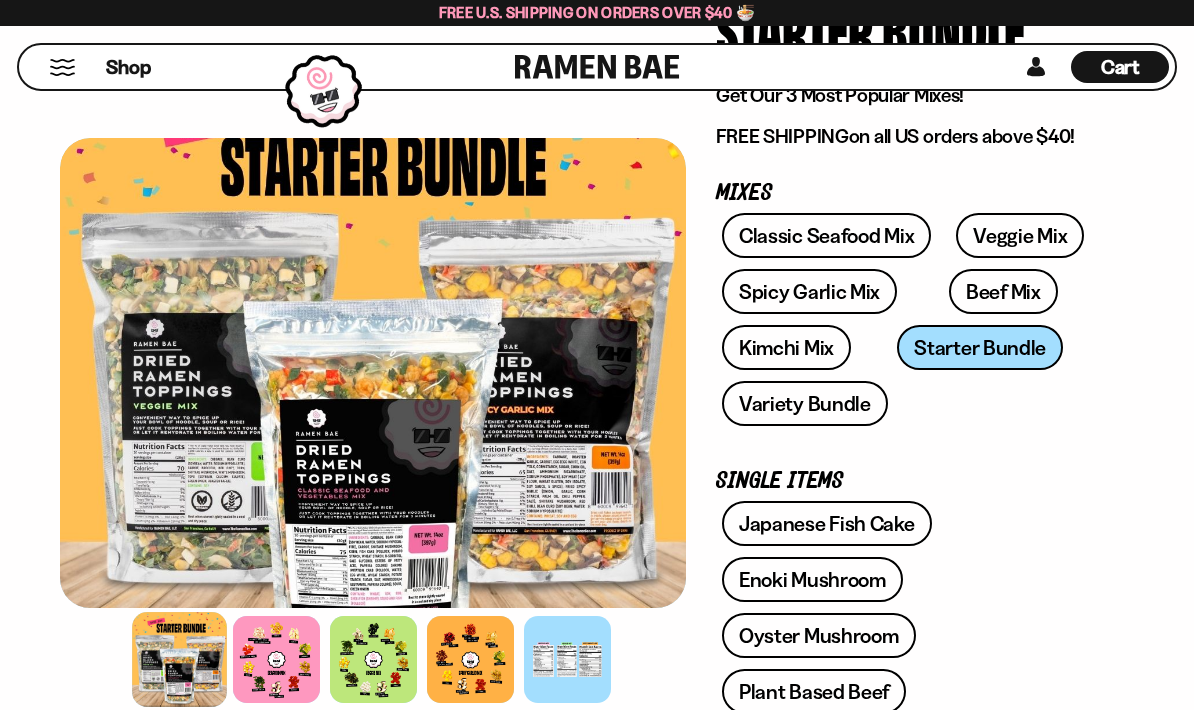 click on "Variety Bundle" at bounding box center (805, 403) 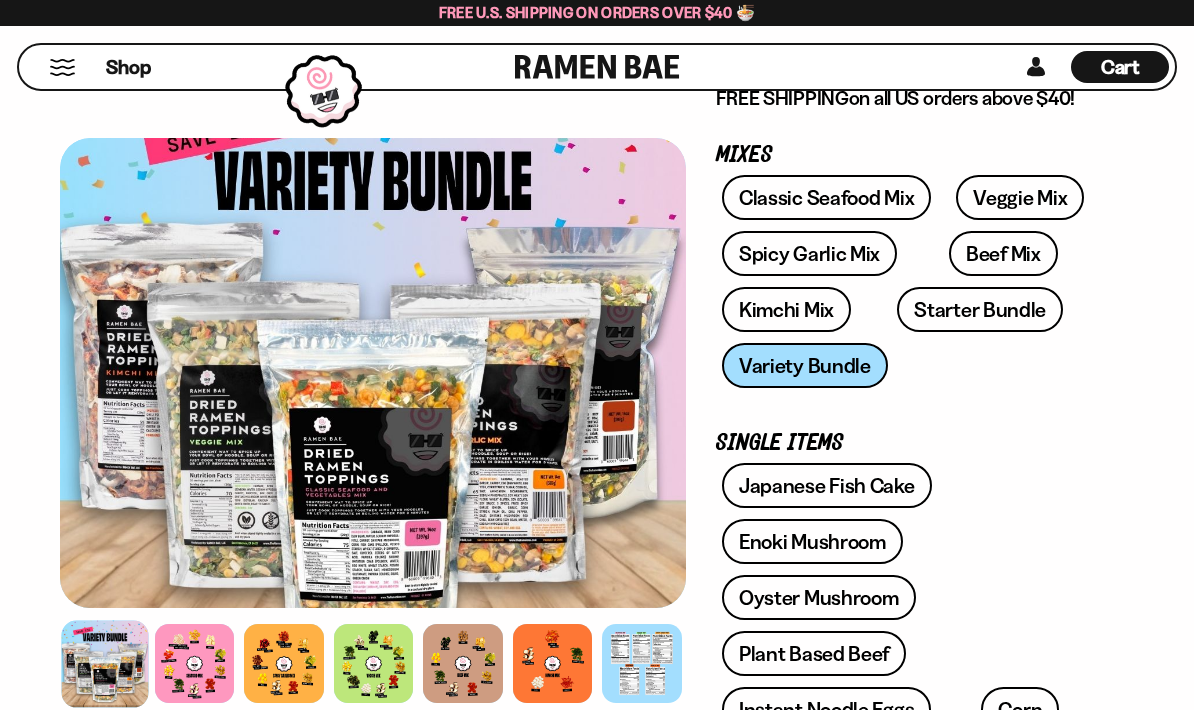 scroll, scrollTop: 0, scrollLeft: 0, axis: both 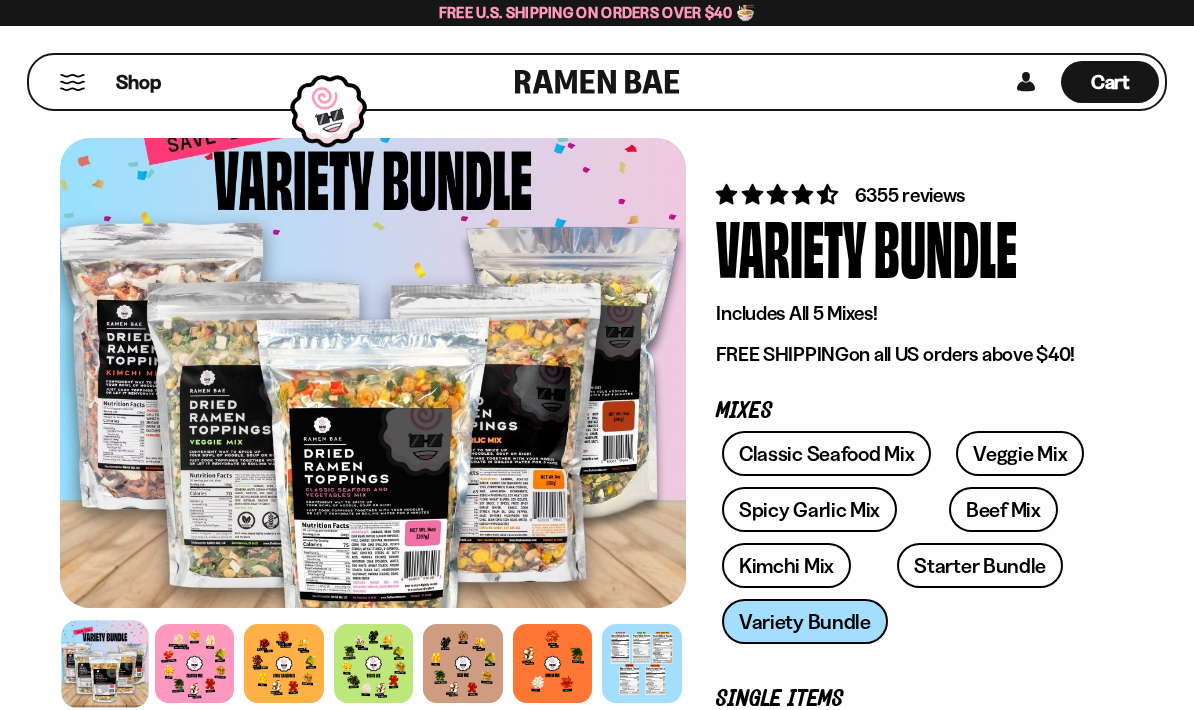 click on "Shop" at bounding box center (138, 82) 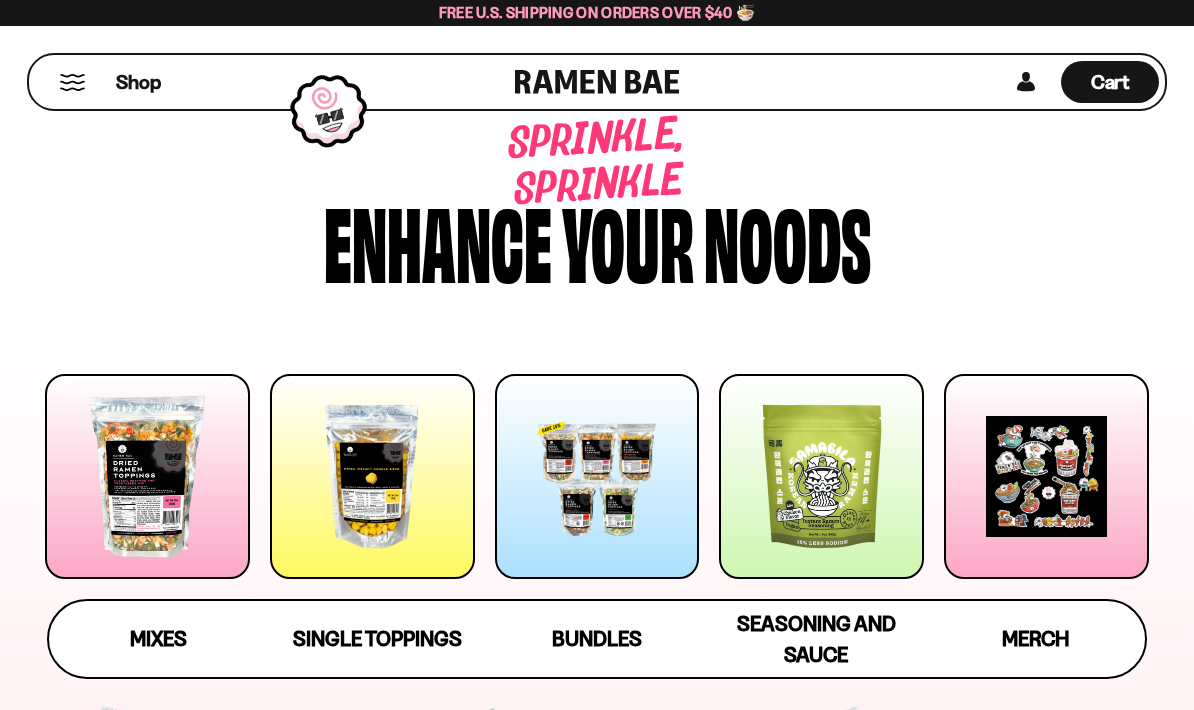 scroll, scrollTop: 0, scrollLeft: 0, axis: both 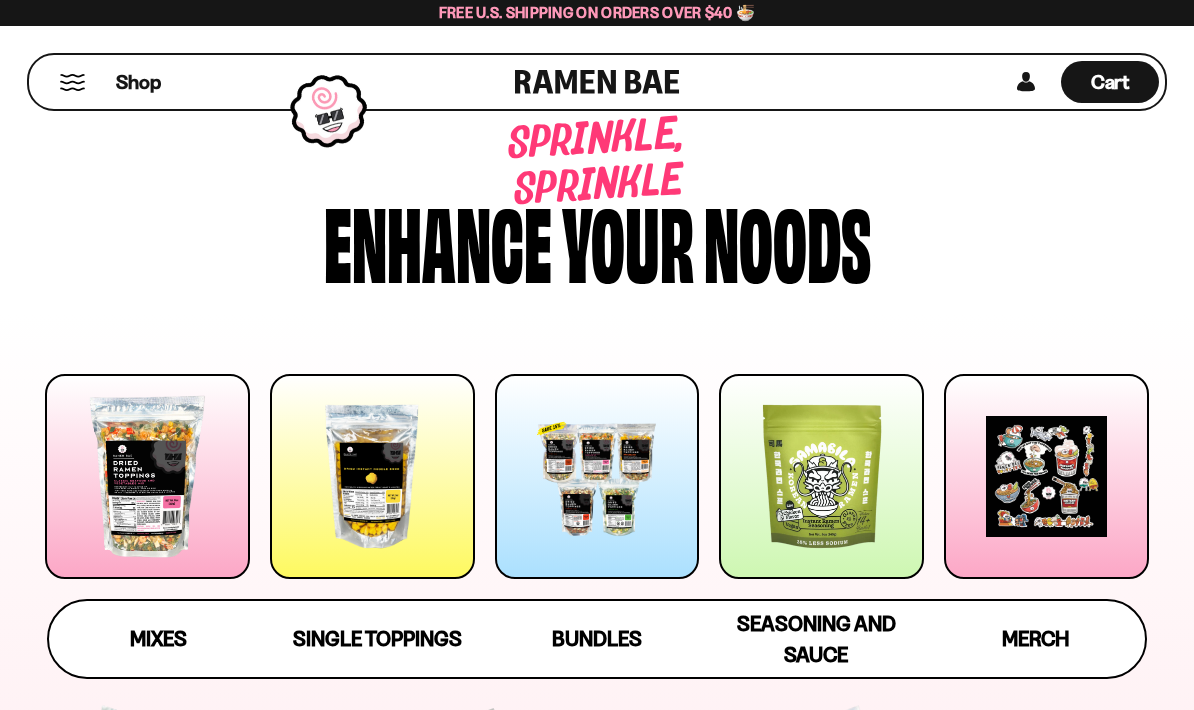 click at bounding box center (372, 476) 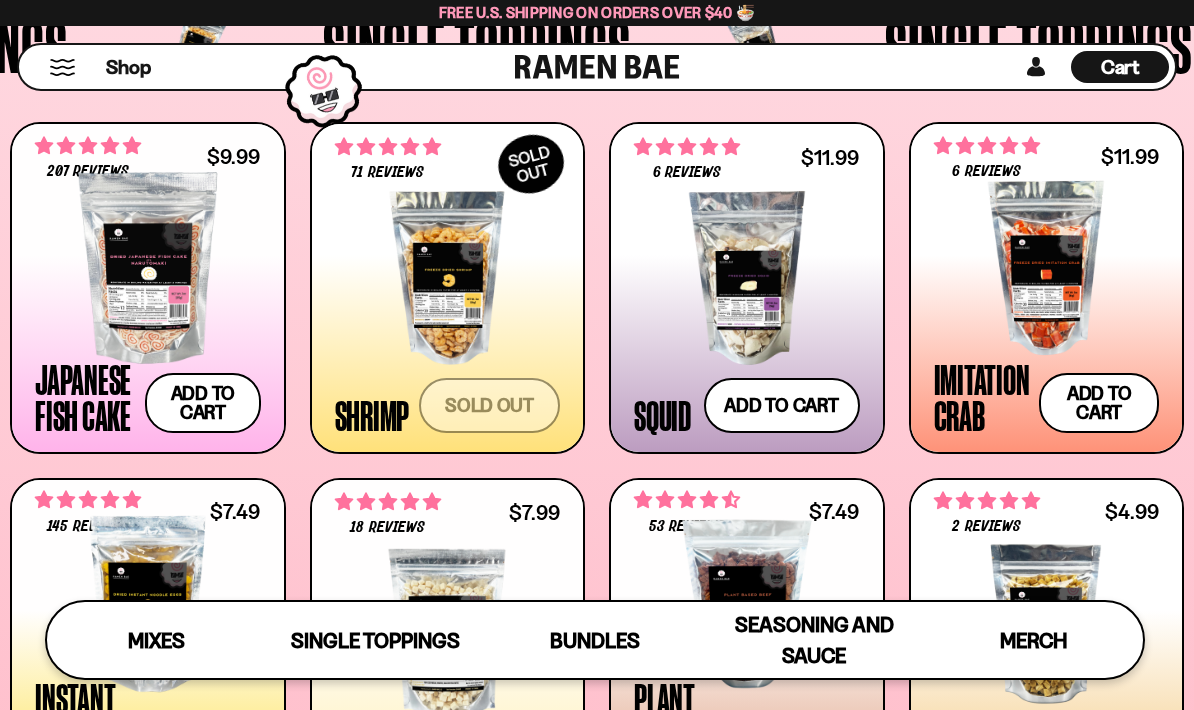 scroll, scrollTop: 1519, scrollLeft: 0, axis: vertical 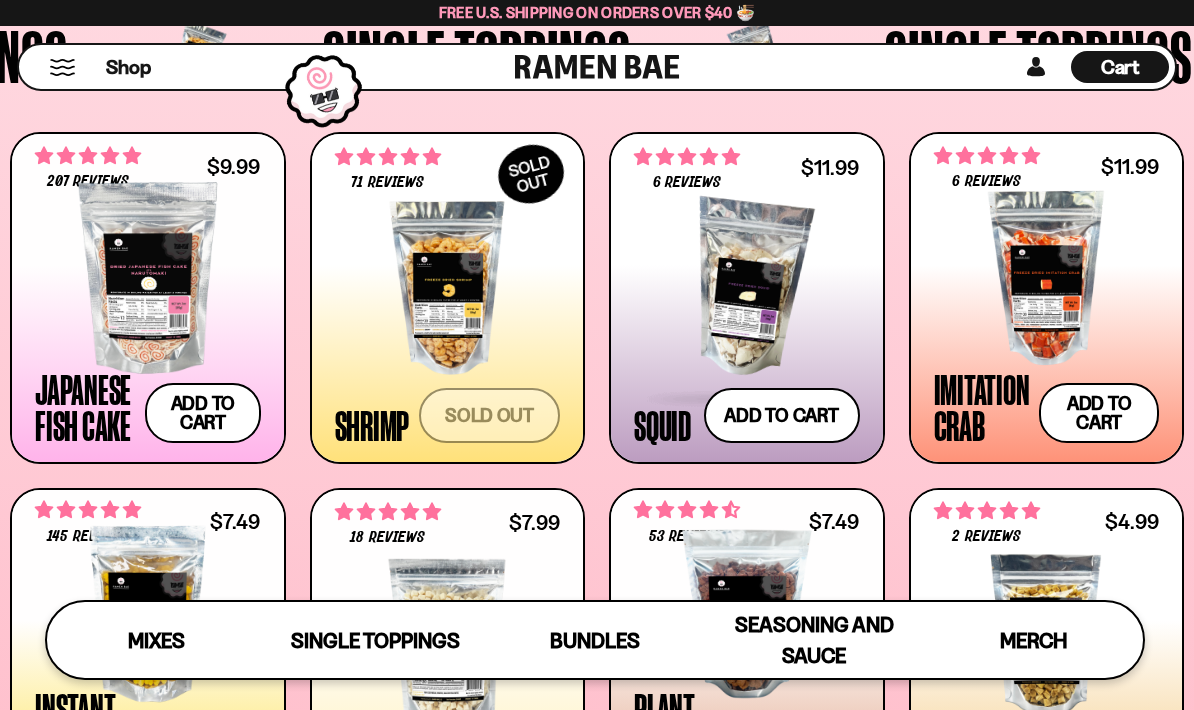 click at bounding box center [667, 156] 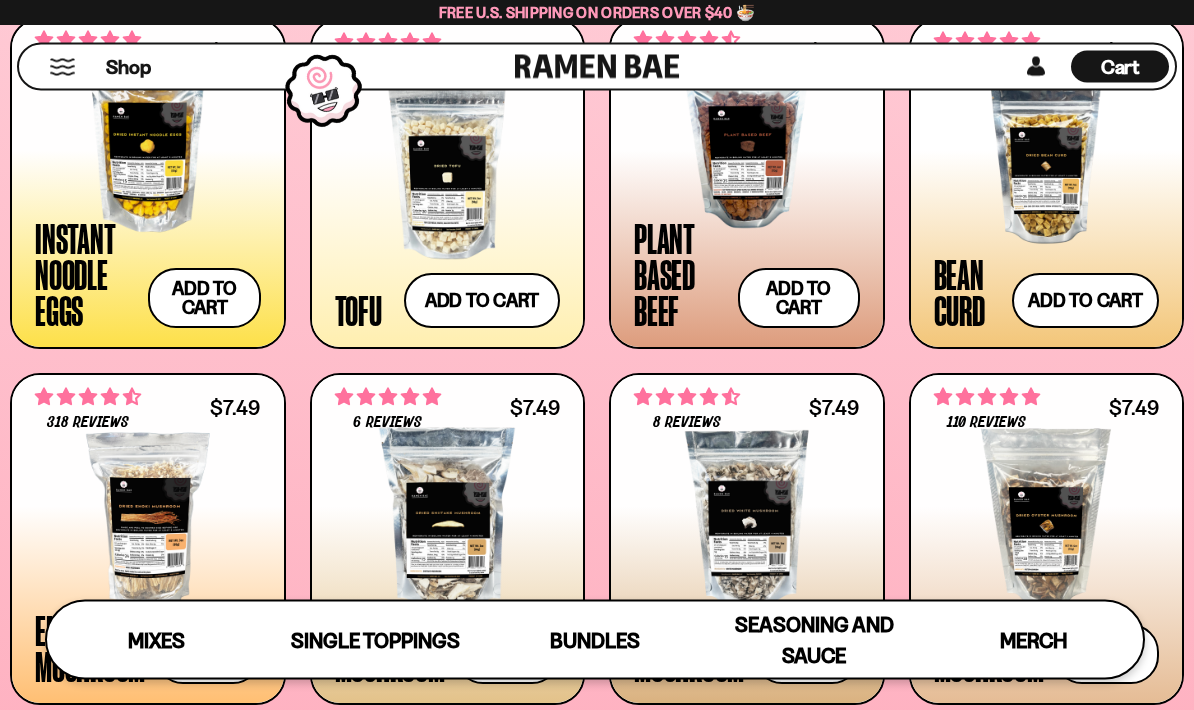 scroll, scrollTop: 1989, scrollLeft: 0, axis: vertical 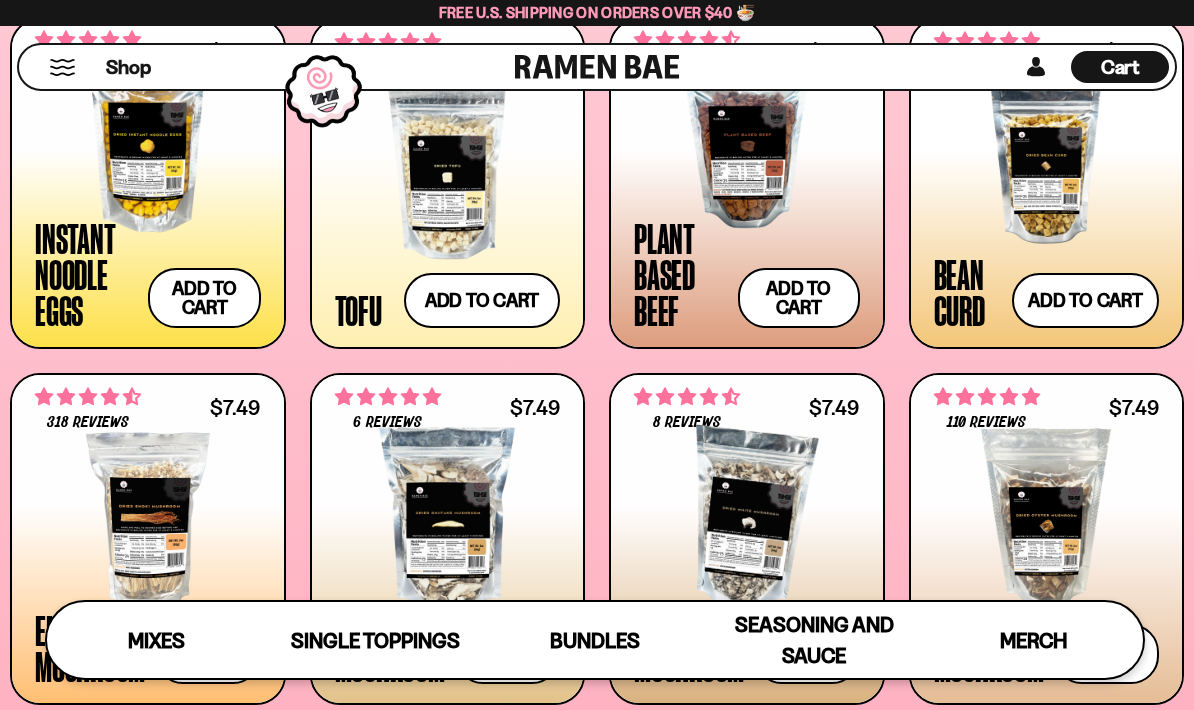click at bounding box center [689, 396] 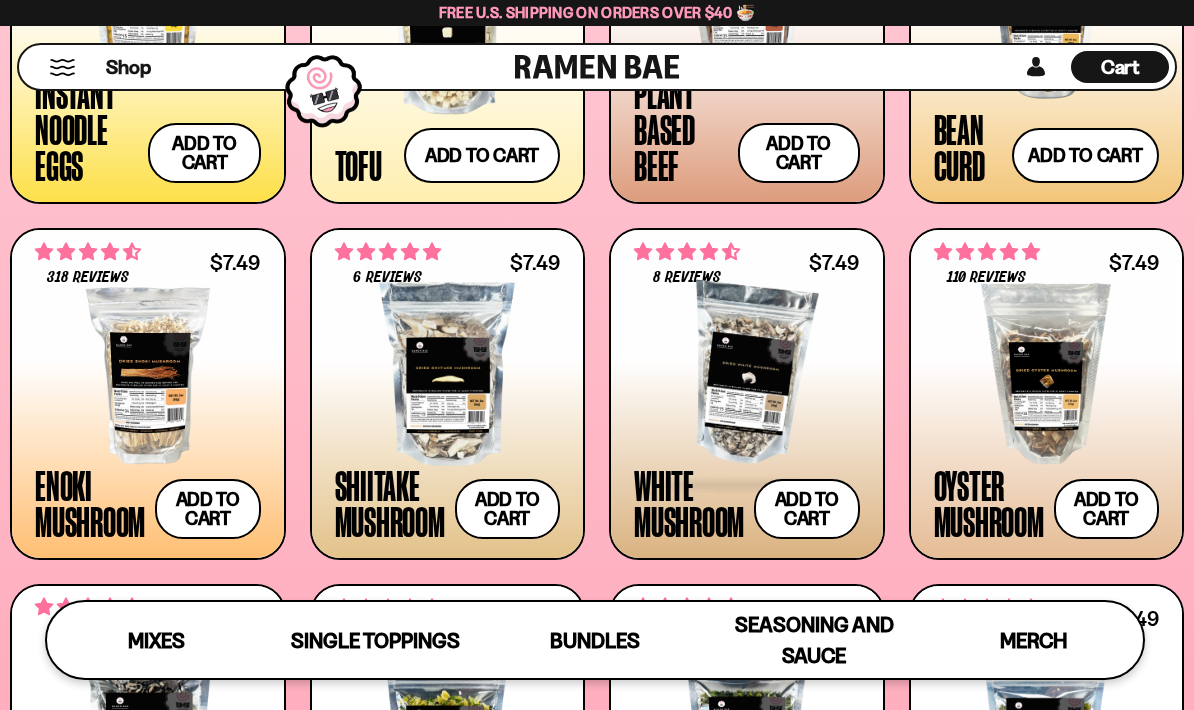 scroll, scrollTop: 2132, scrollLeft: 0, axis: vertical 